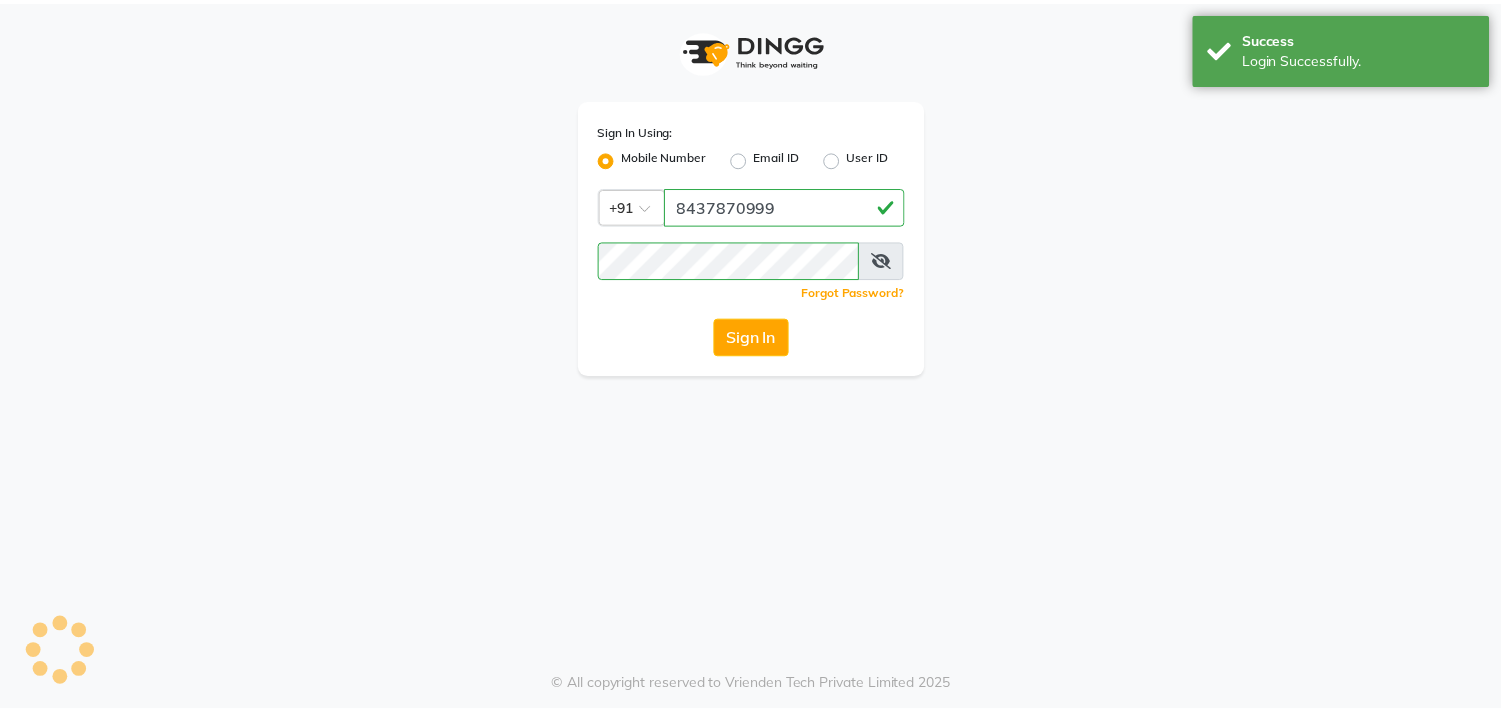 scroll, scrollTop: 0, scrollLeft: 0, axis: both 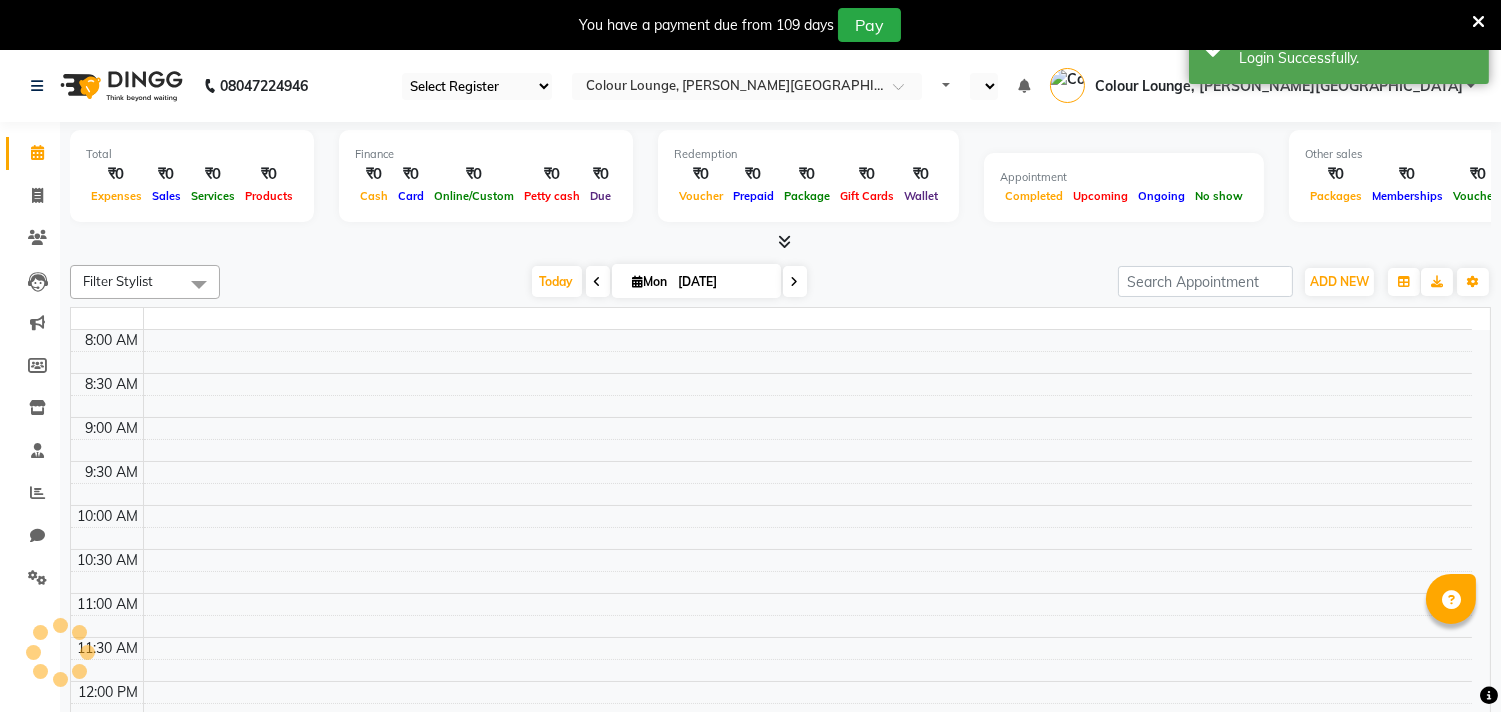 select on "67" 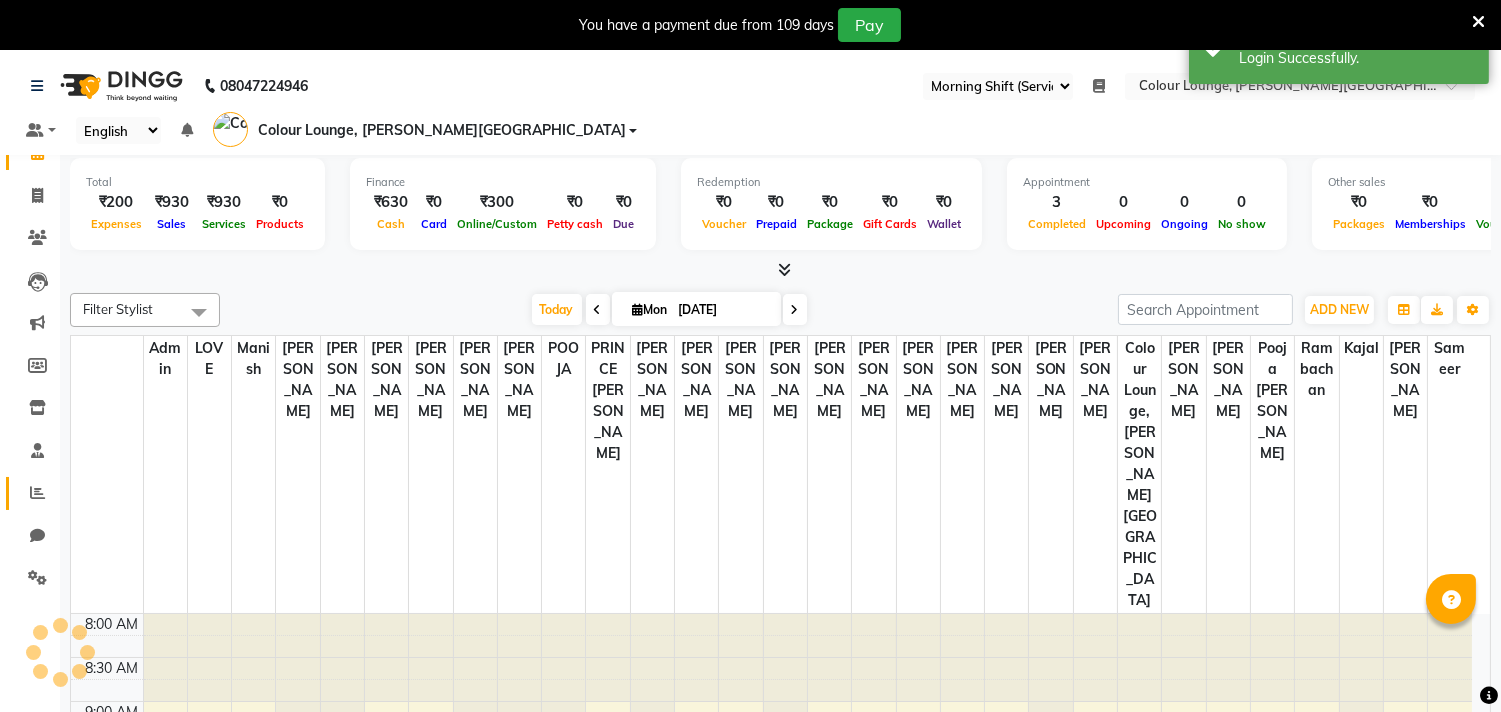 click 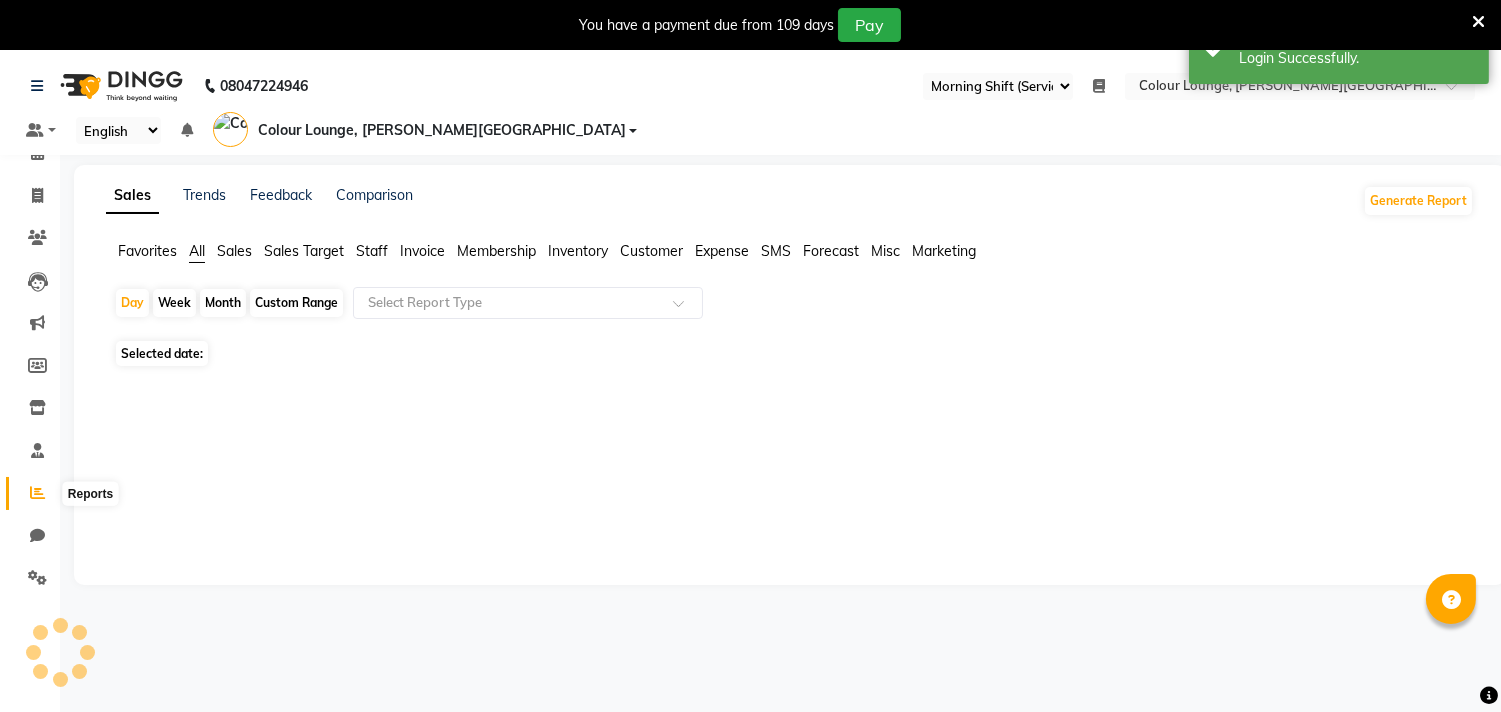 click 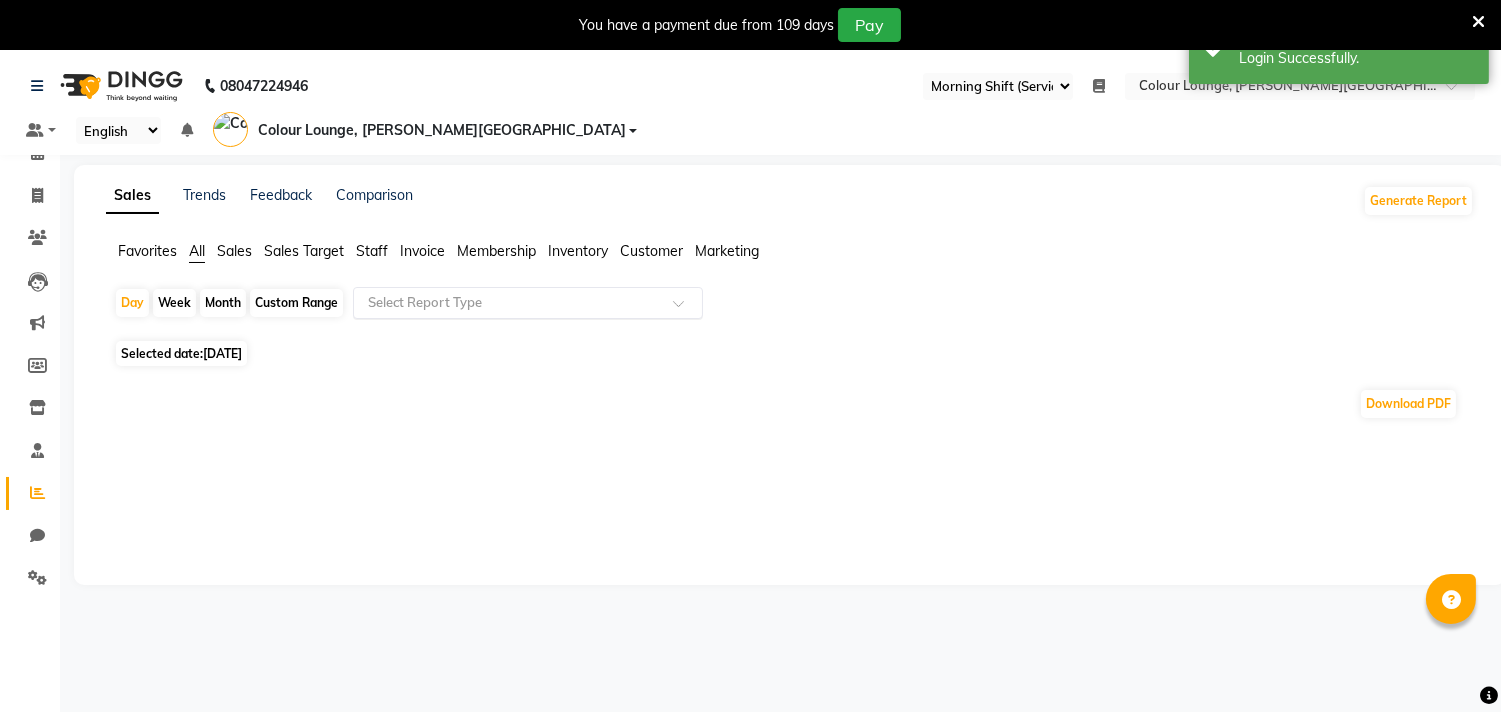 click on "Select Report Type" 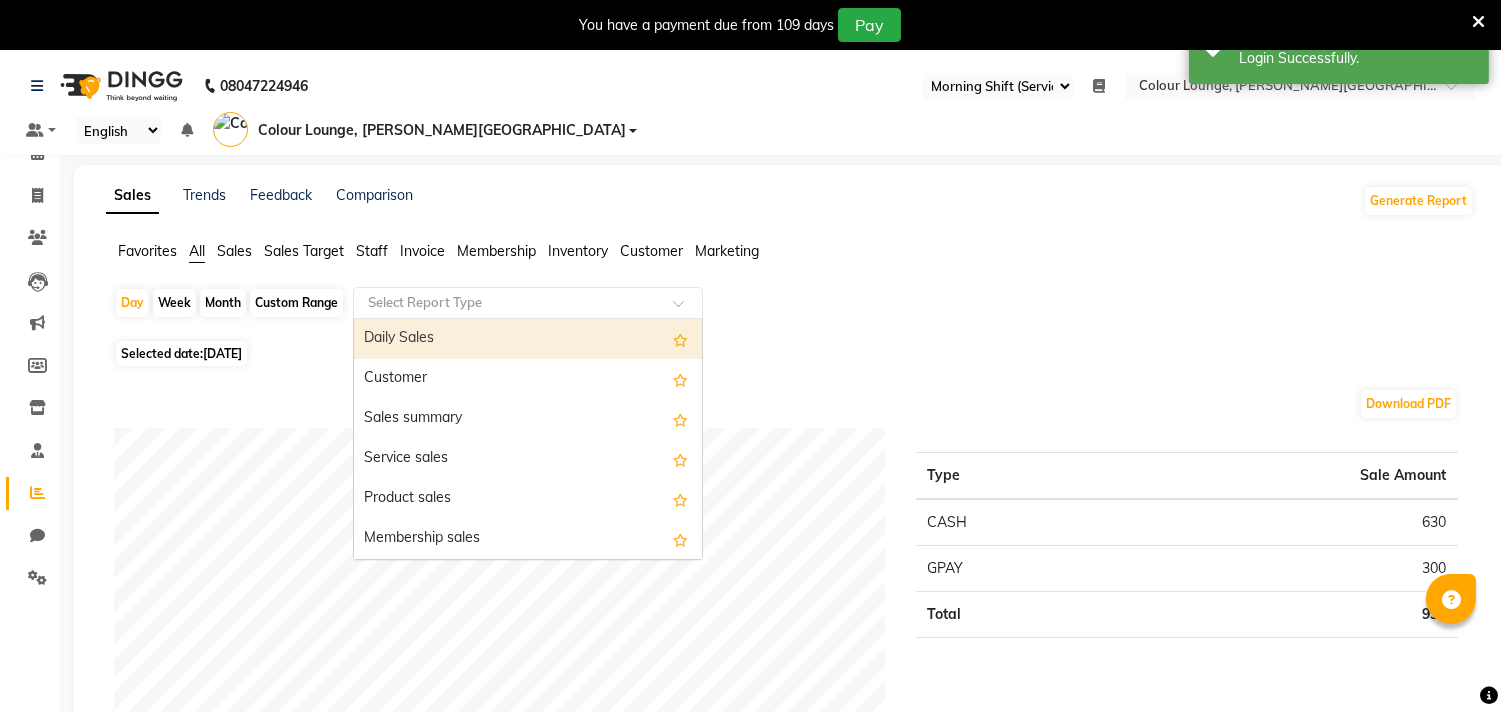 drag, startPoint x: 148, startPoint y: 204, endPoint x: 147, endPoint y: 220, distance: 16.03122 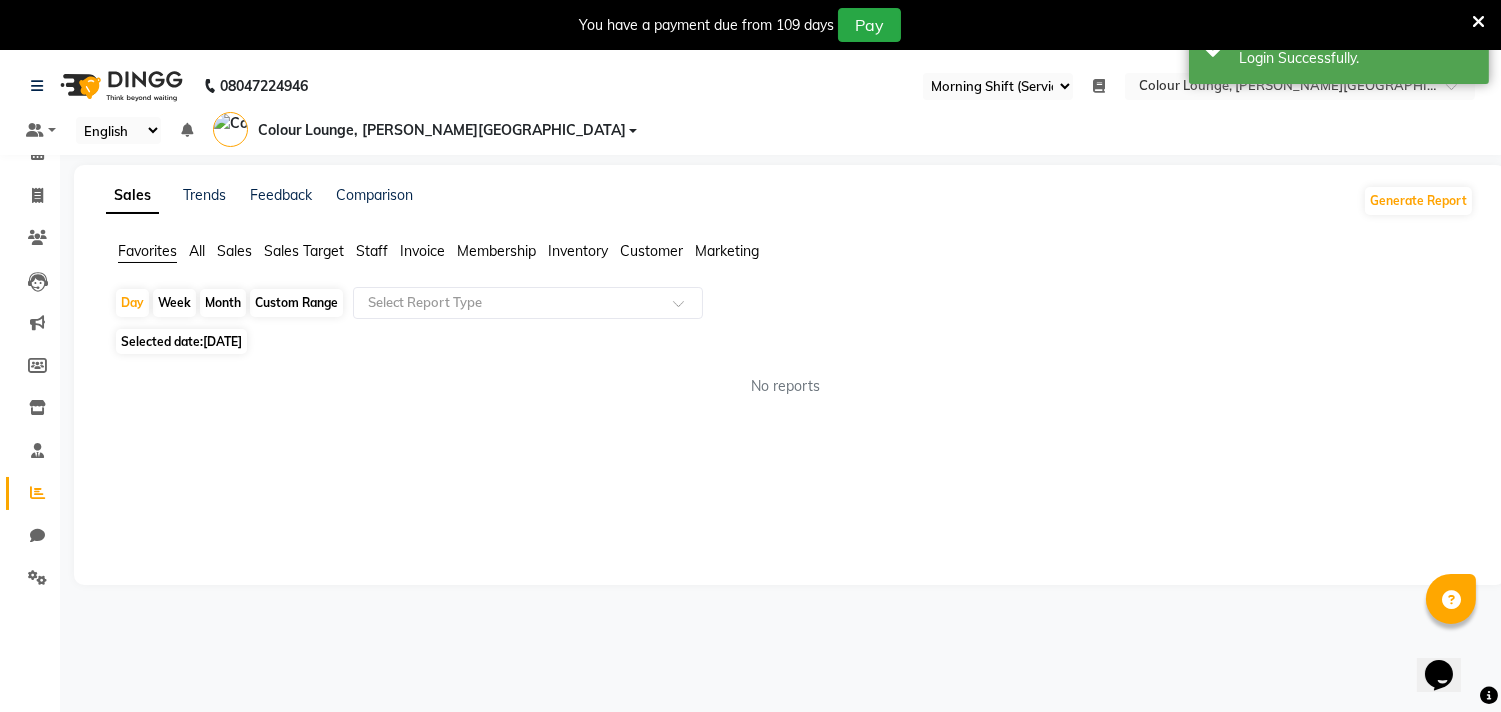 scroll, scrollTop: 0, scrollLeft: 0, axis: both 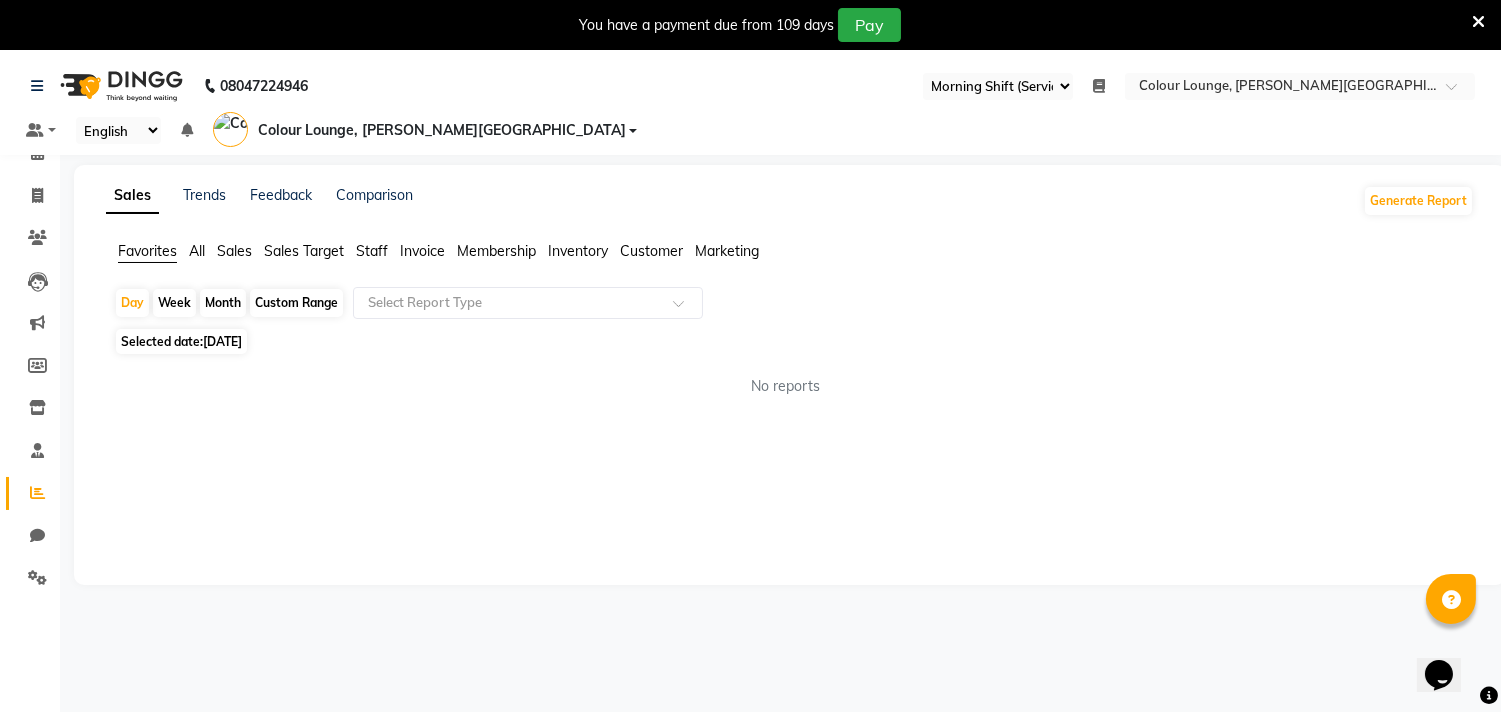 click on "Day   Week   Month   Custom Range  Select Report Type" 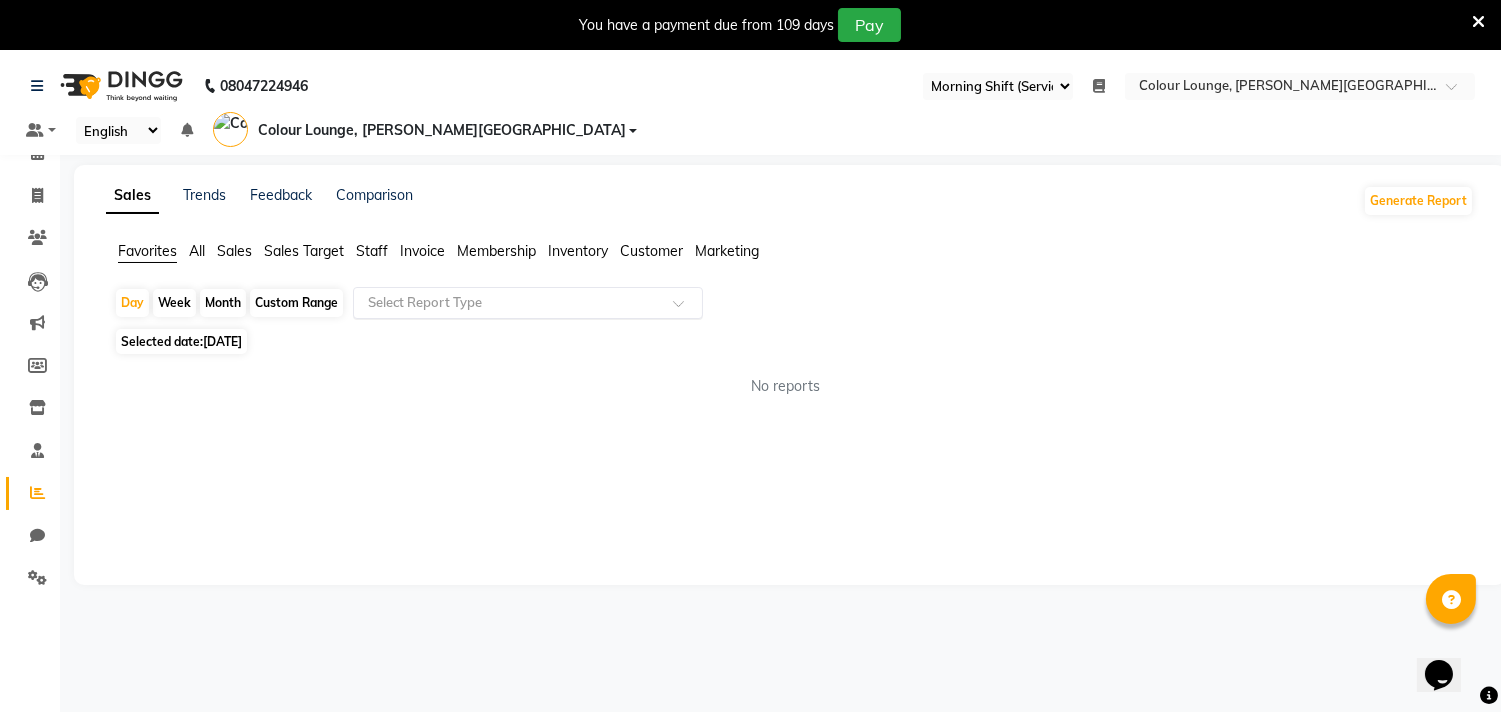 click 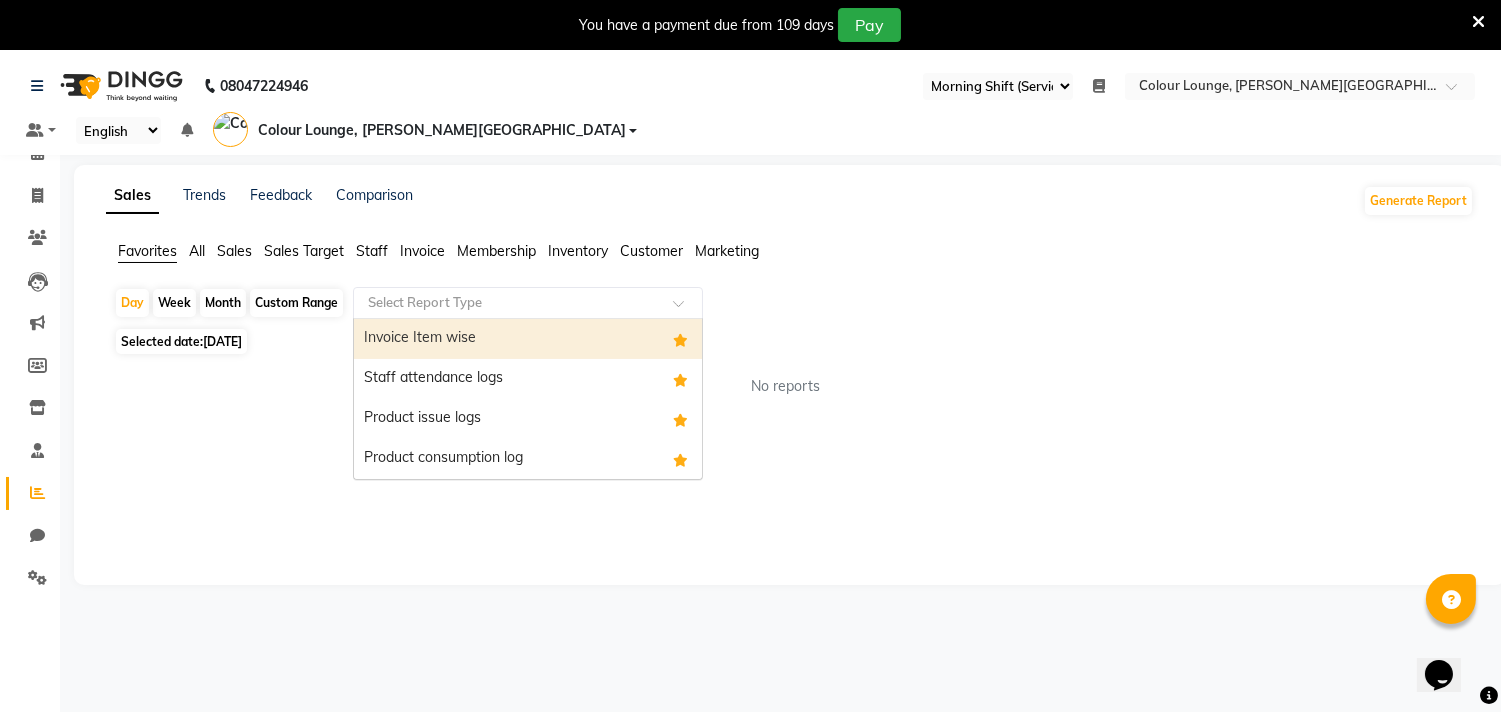 click on "Invoice Item wise" at bounding box center (528, 339) 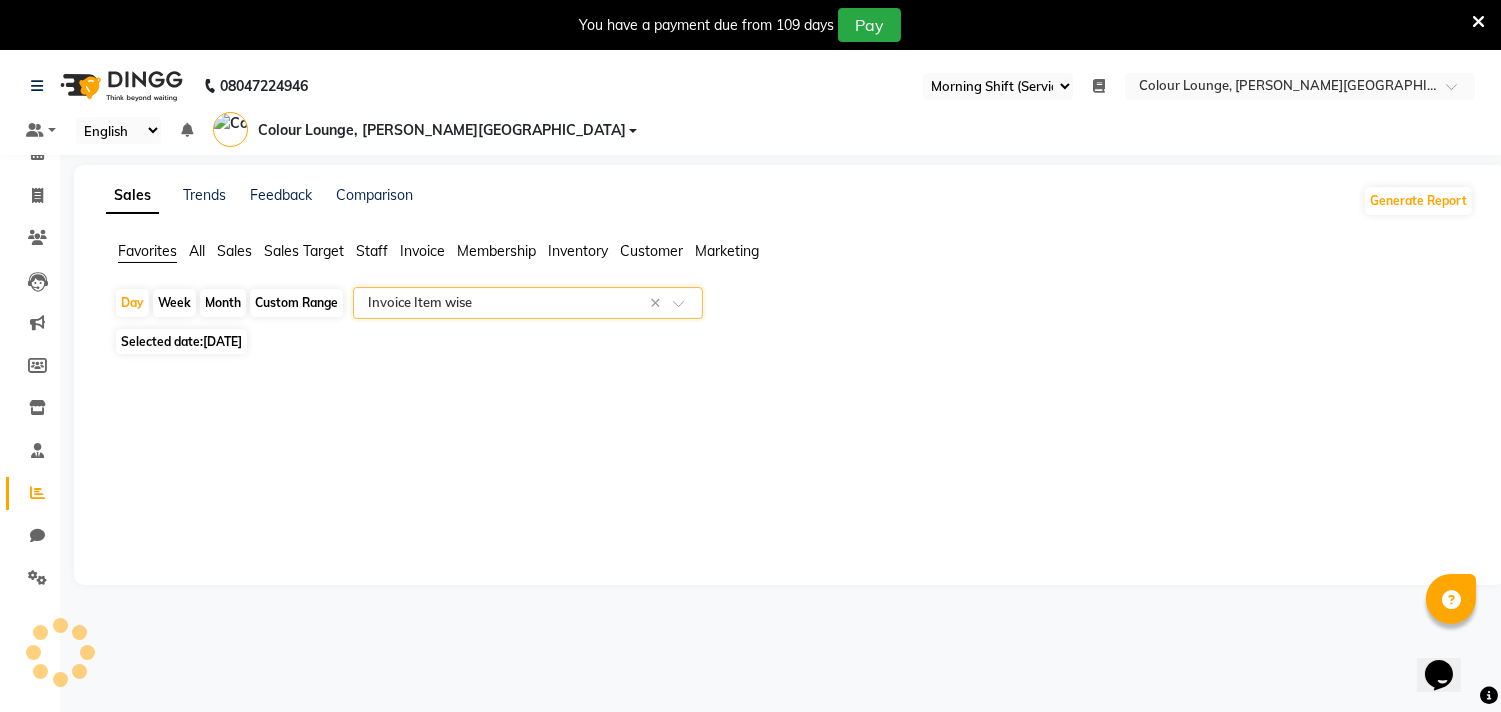 select on "filtered_report" 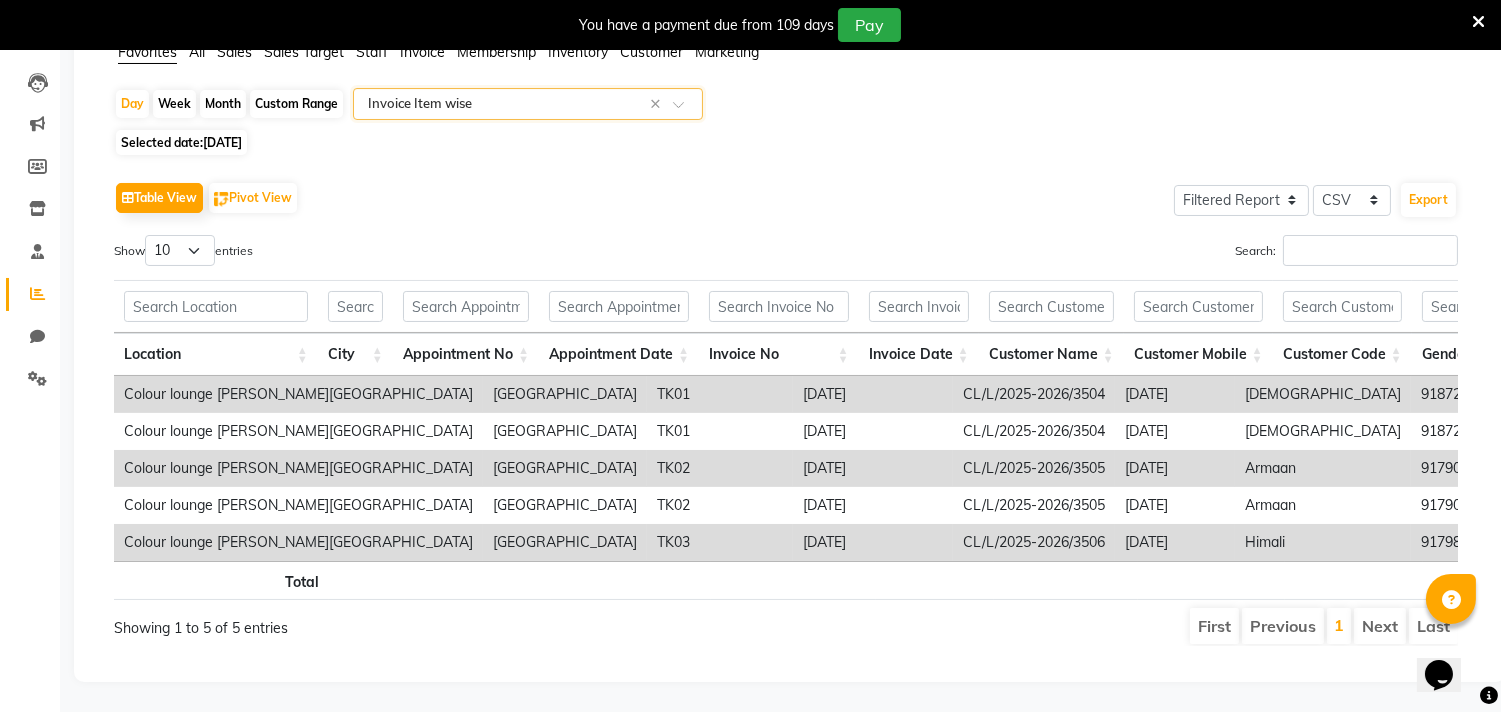 scroll, scrollTop: 205, scrollLeft: 0, axis: vertical 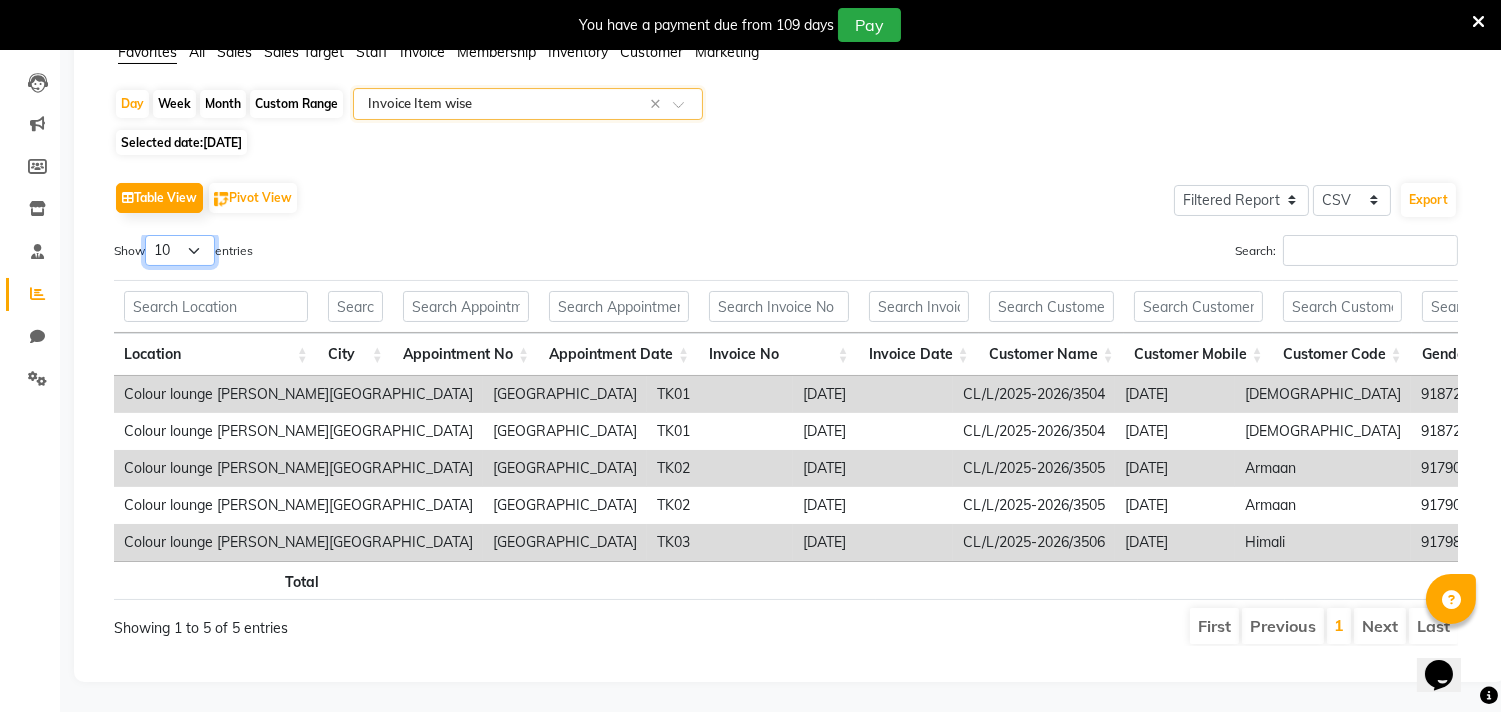 click on "10 25 50 100" at bounding box center [180, 250] 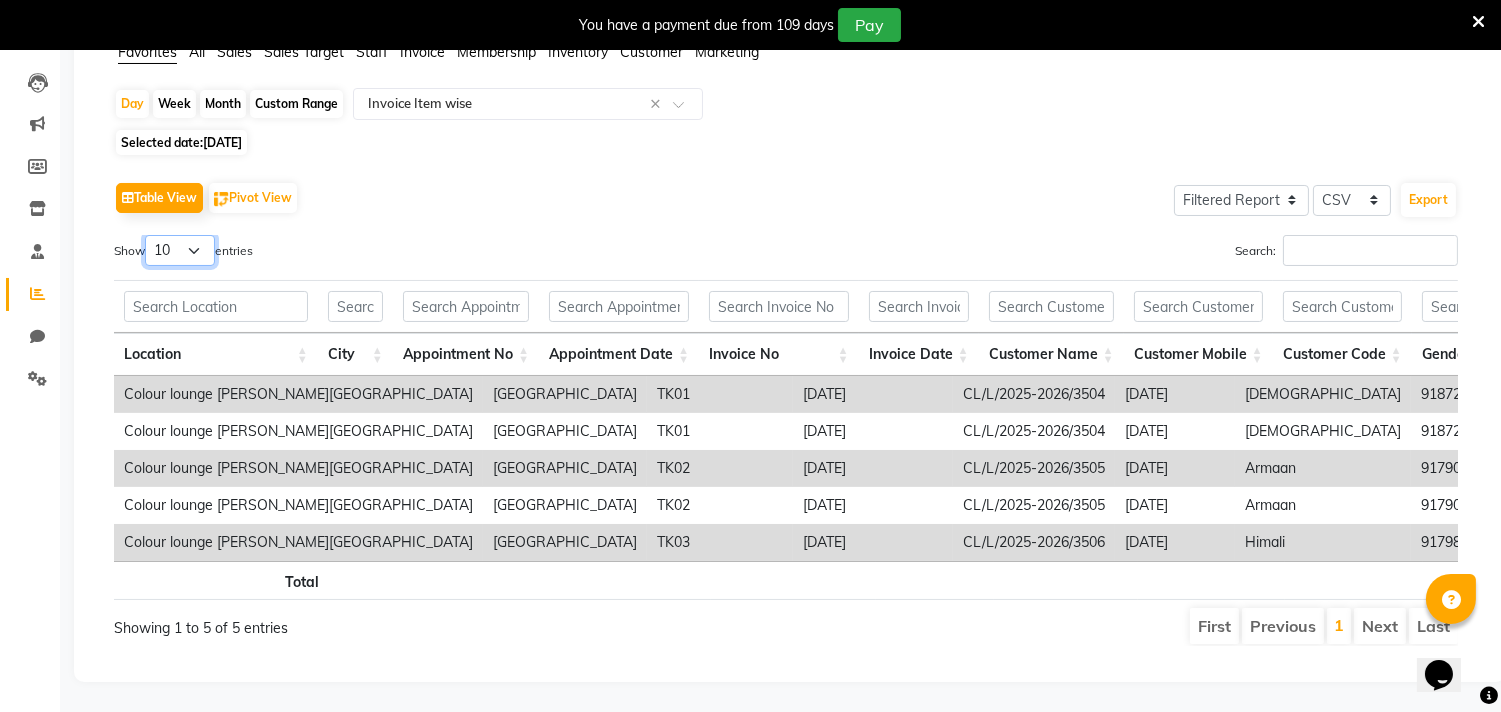 select on "100" 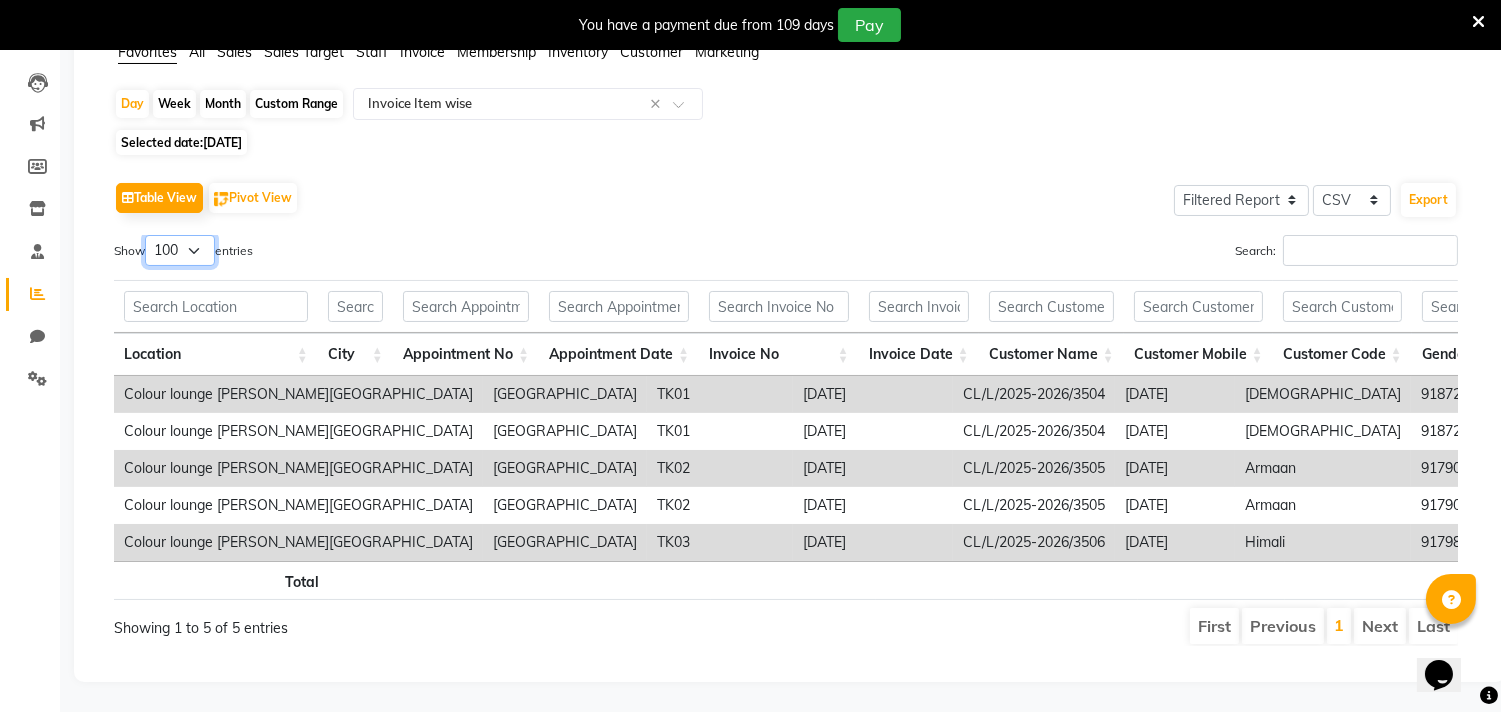 click on "10 25 50 100" at bounding box center (180, 250) 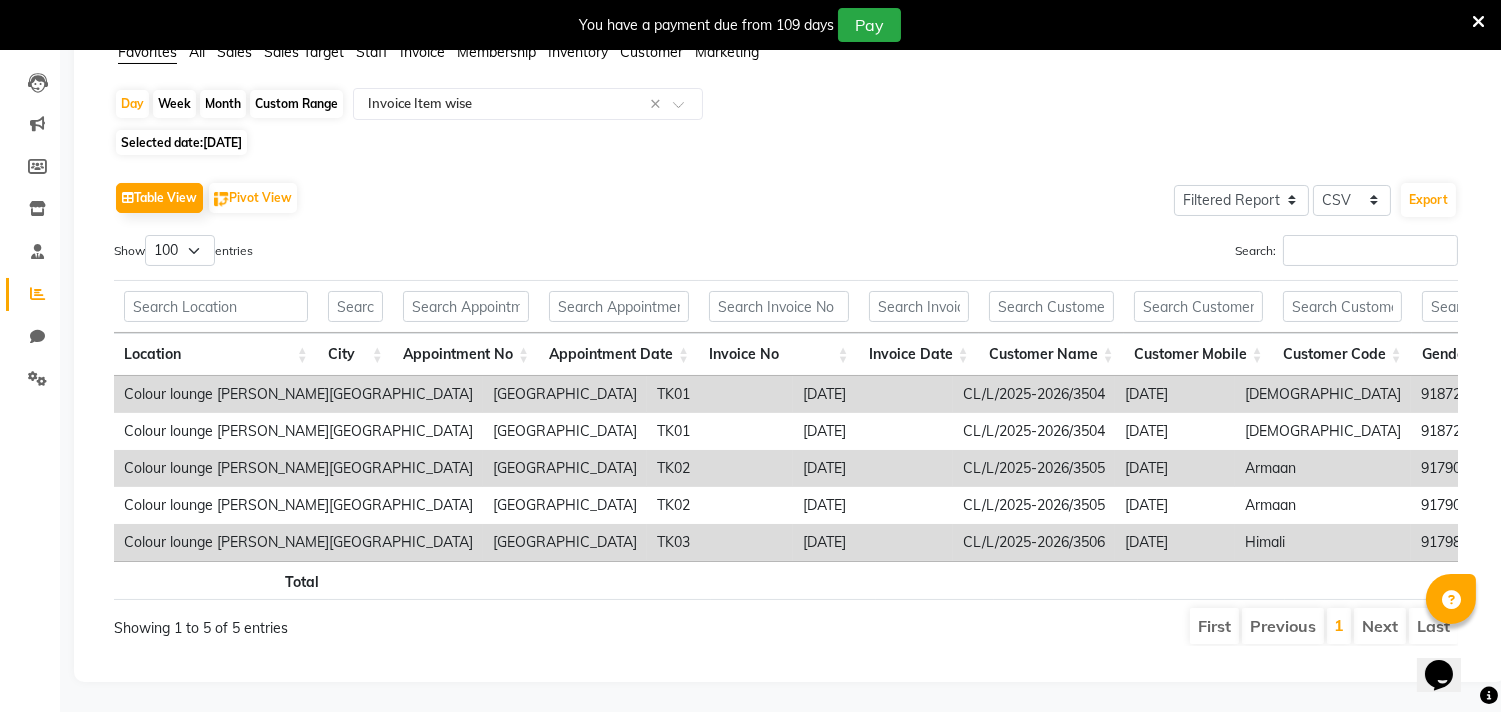 click on "14-07-2025" 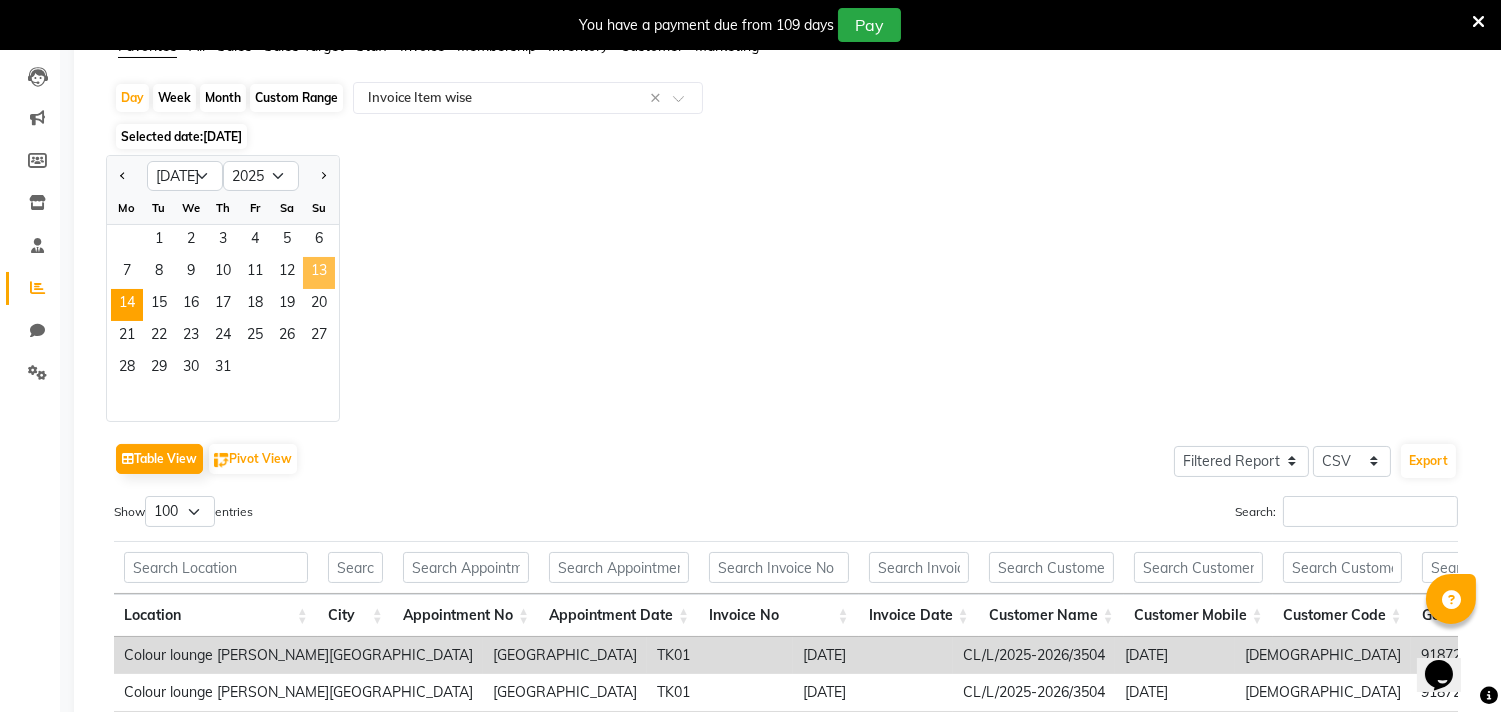 click on "13" 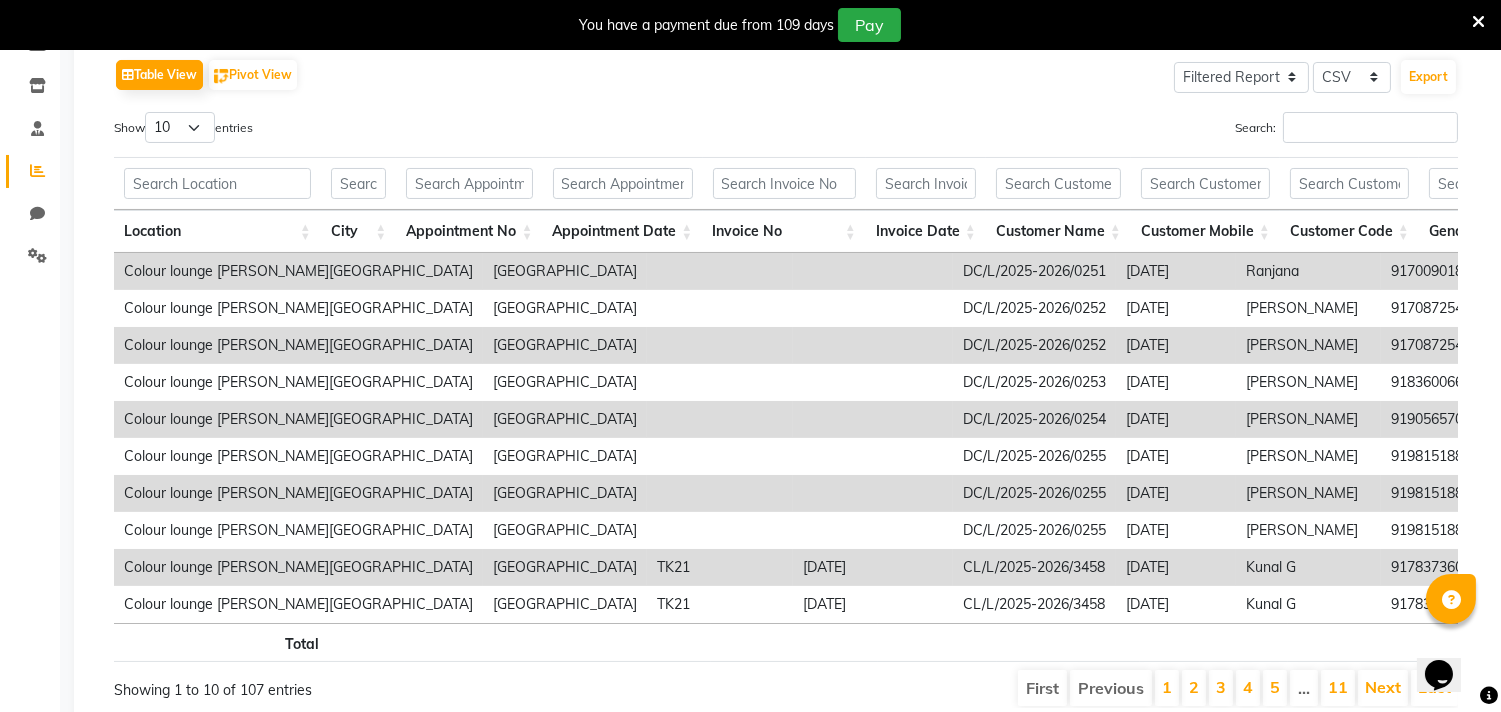 scroll, scrollTop: 336, scrollLeft: 0, axis: vertical 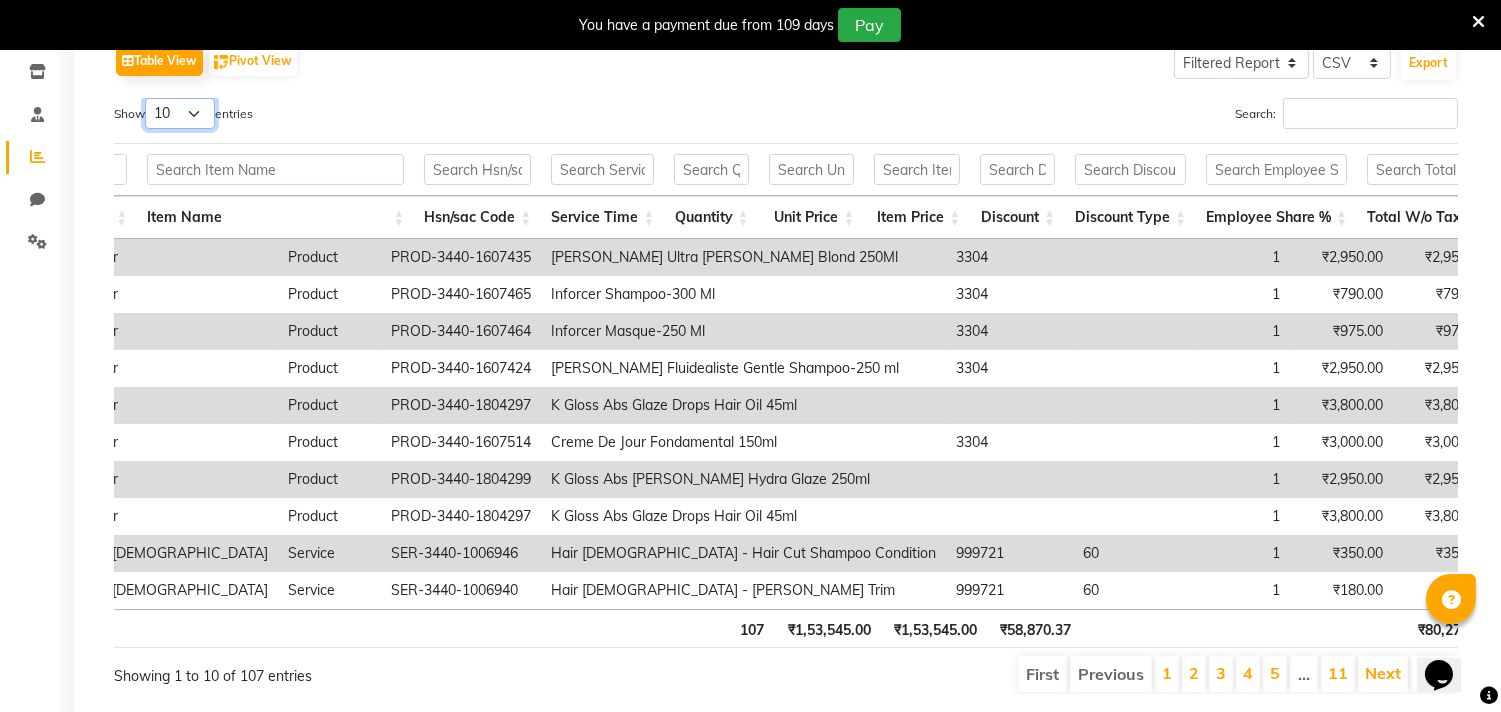 drag, startPoint x: 187, startPoint y: 84, endPoint x: 183, endPoint y: 236, distance: 152.05263 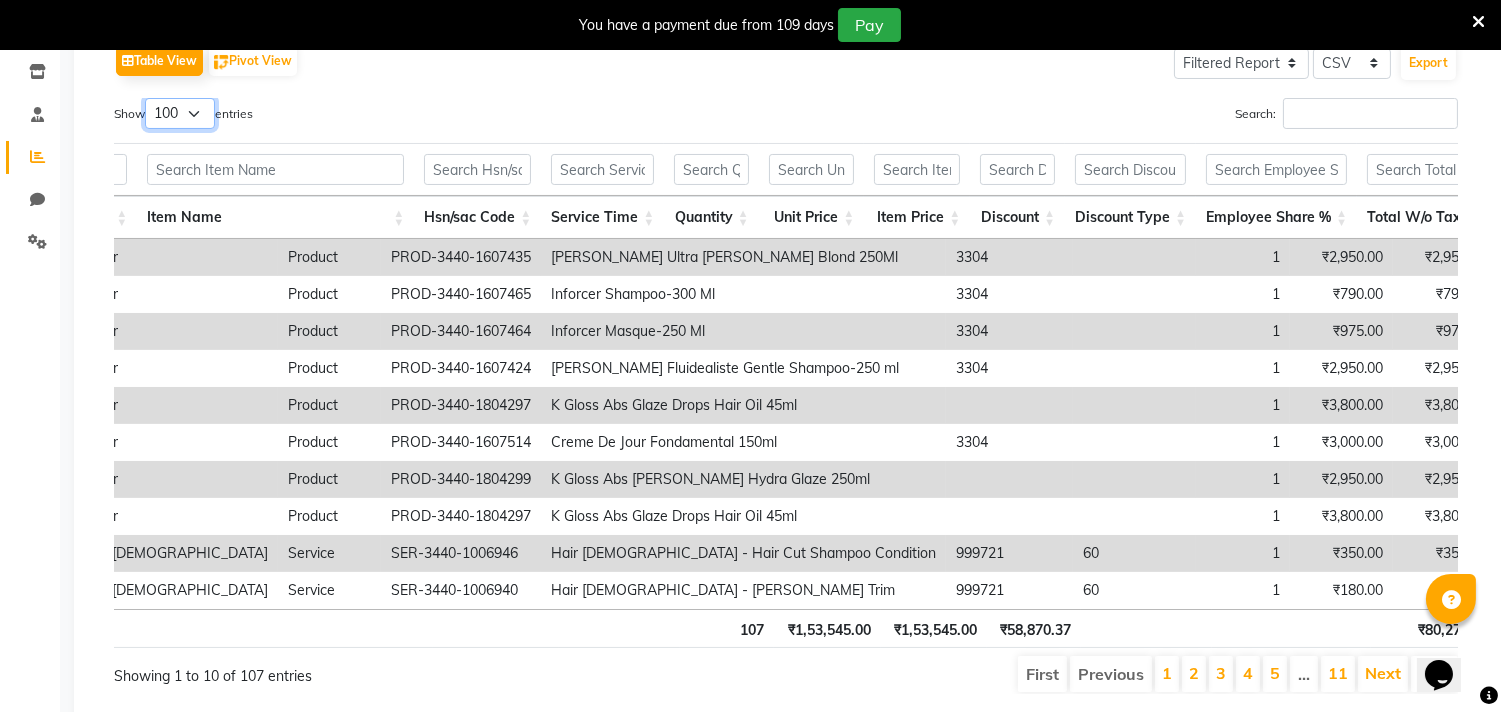 click on "10 25 50 100" at bounding box center [180, 113] 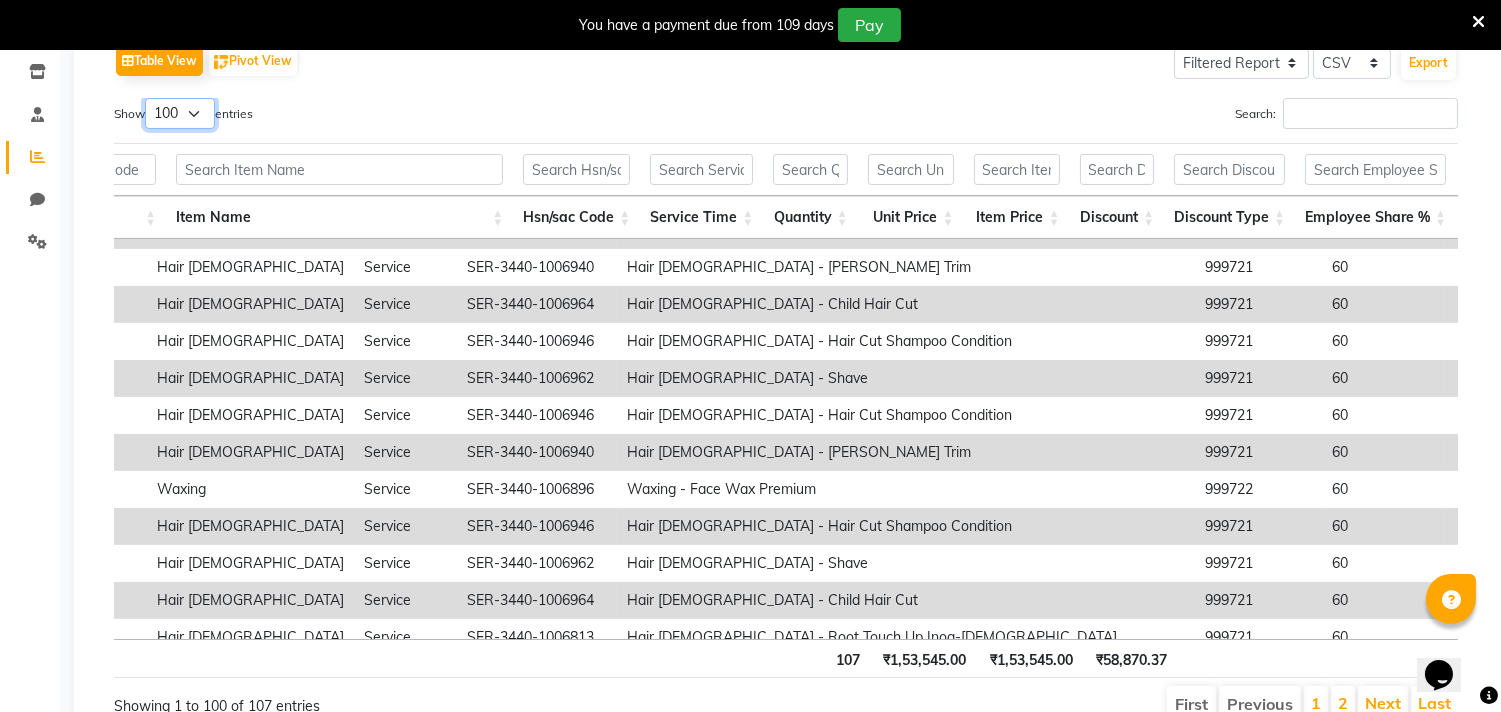 scroll, scrollTop: 346, scrollLeft: 2388, axis: both 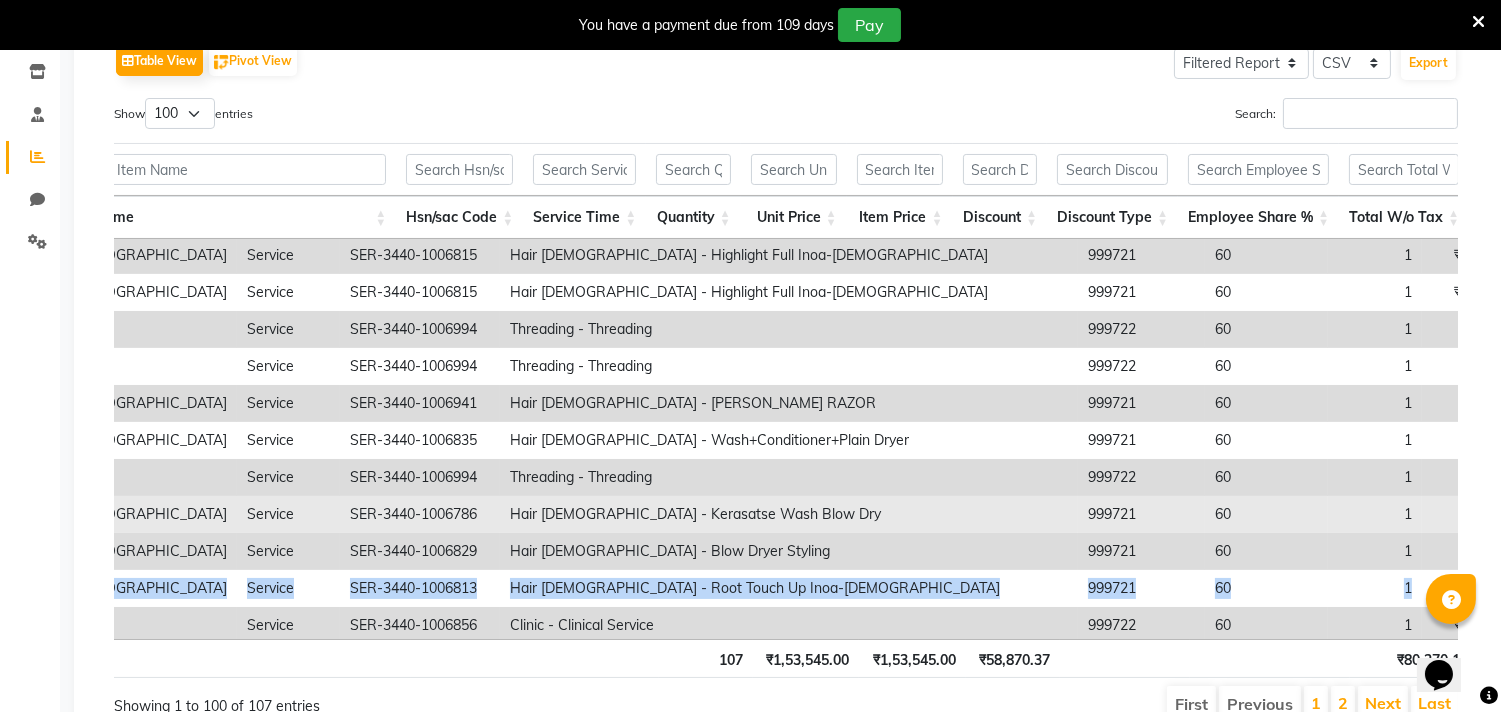 drag, startPoint x: 1438, startPoint y: 531, endPoint x: 956, endPoint y: 465, distance: 486.49768 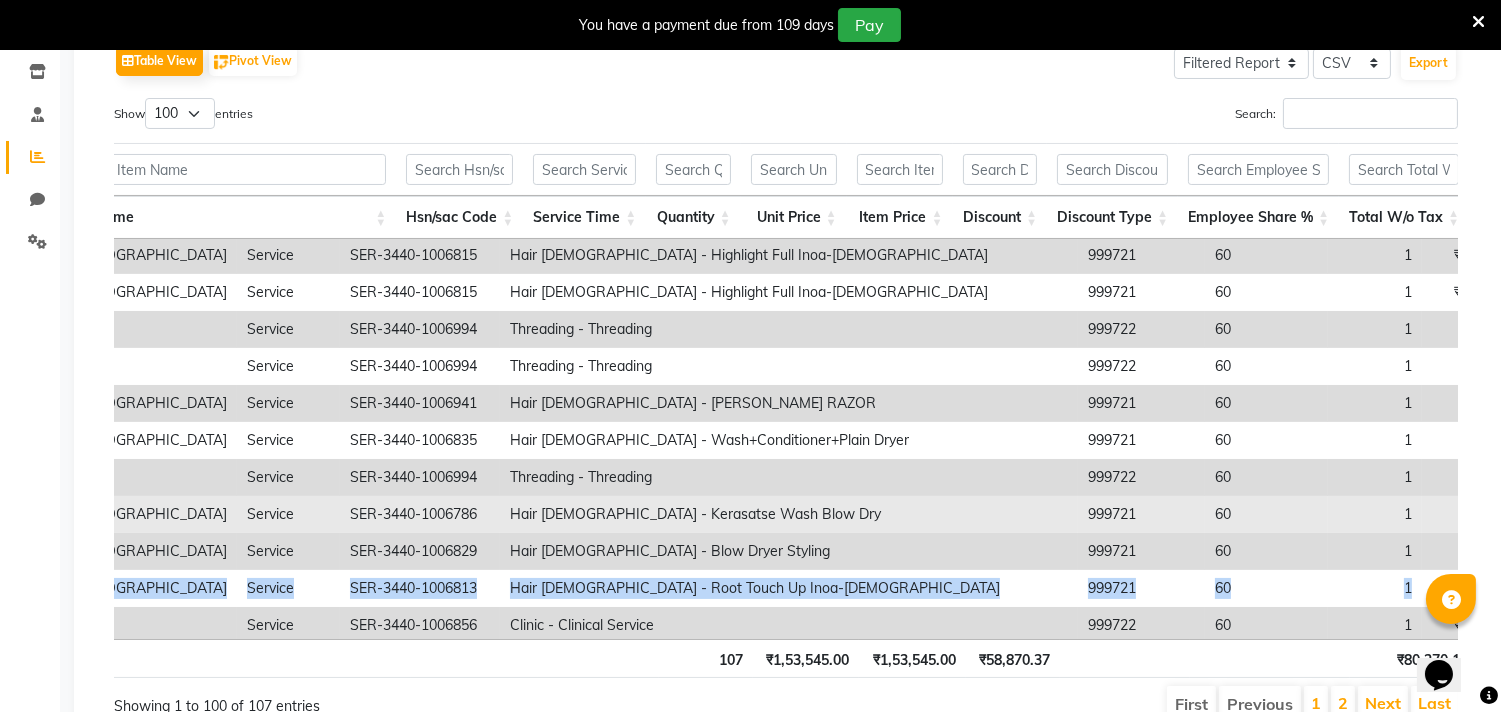 click on "Location City Appointment No Appointment Date Invoice No Invoice Date Customer Name Customer Mobile Customer Code Gender Member Visit Tax Number Source Employee Name Category Sub Category Item Type Item Code Item Name Hsn/sac Code Service Time Quantity Unit Price Item Price Discount Discount Type Employee Share % Total W/o Tax Total Tax Total With Tax Cash Card Online Custom Prepaid Card Redemption Package Redemption Gift Card Redemption Wallet Redemption Payment Mode Invoice Status Comment Total 107 ₹1,53,545.00 ₹1,53,545.00 ₹58,870.37 ₹80,270.18 ₹14,403.45 ₹94,674.63 ₹57,582.01 ₹35,760.00 ₹27,655.00 ₹0 ₹0 ₹247.62 ₹0 ₹0 Colour lounge Lawrence Road Amritsar  DC/L/2025-2026/0251 2025-07-13 Ranjana  917009018286 CLA3654 male Non Member New - NEENA Other Other Product PROD-3440-1607435 Bain Ultra Violet Blond 250Ml 3304 1 ₹2,950.00 ₹2,950.00 ₹147.50 loyalty 0 ₹2,375.00 ₹427.50 ₹2,802.50 ₹2,802.50 ₹0 ₹0 ₹0 ₹0 ₹0 ₹0 ₹0 CASH PAID Gullu exclusive Amritsar Old -" at bounding box center (786, 439) 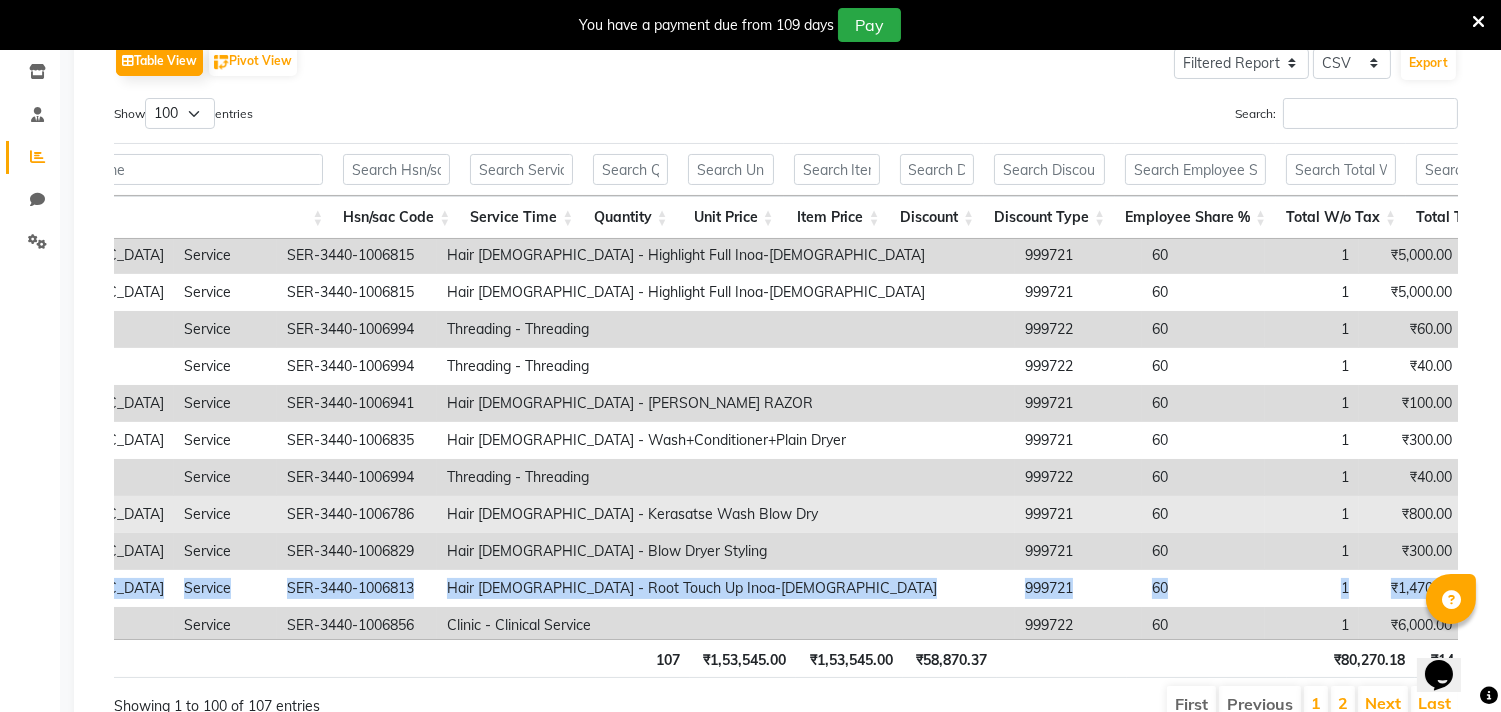 click on "₹800.00" at bounding box center [1513, 514] 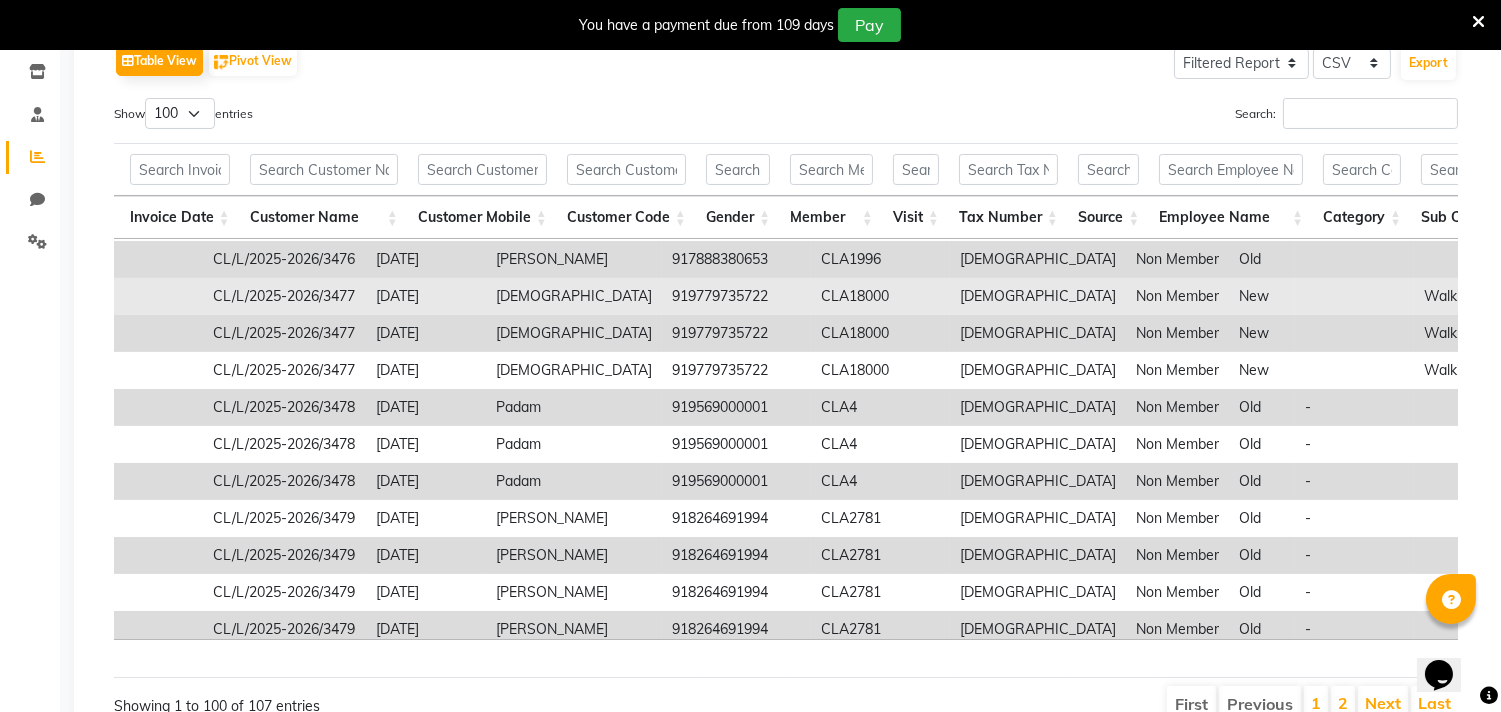 click on "919779735722" at bounding box center (736, 296) 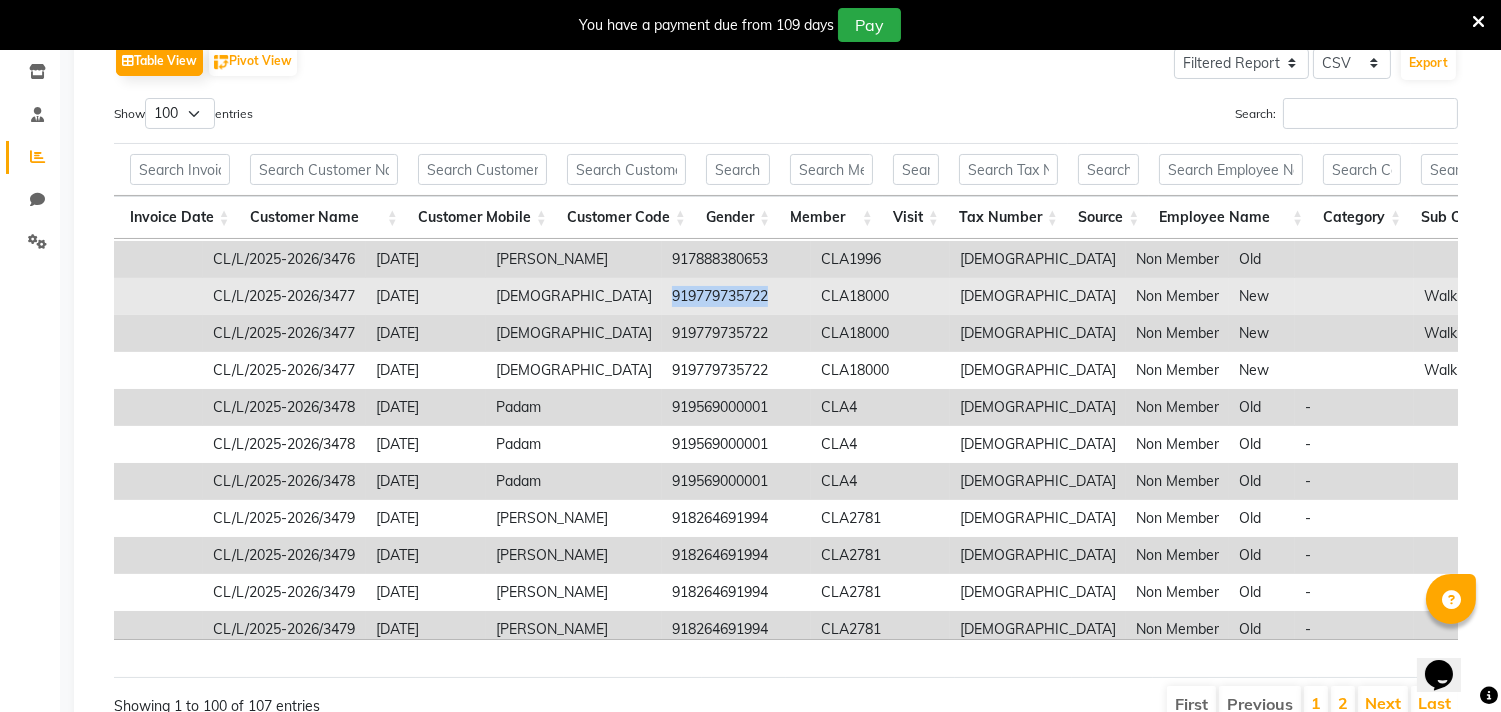 click on "919779735722" at bounding box center (736, 296) 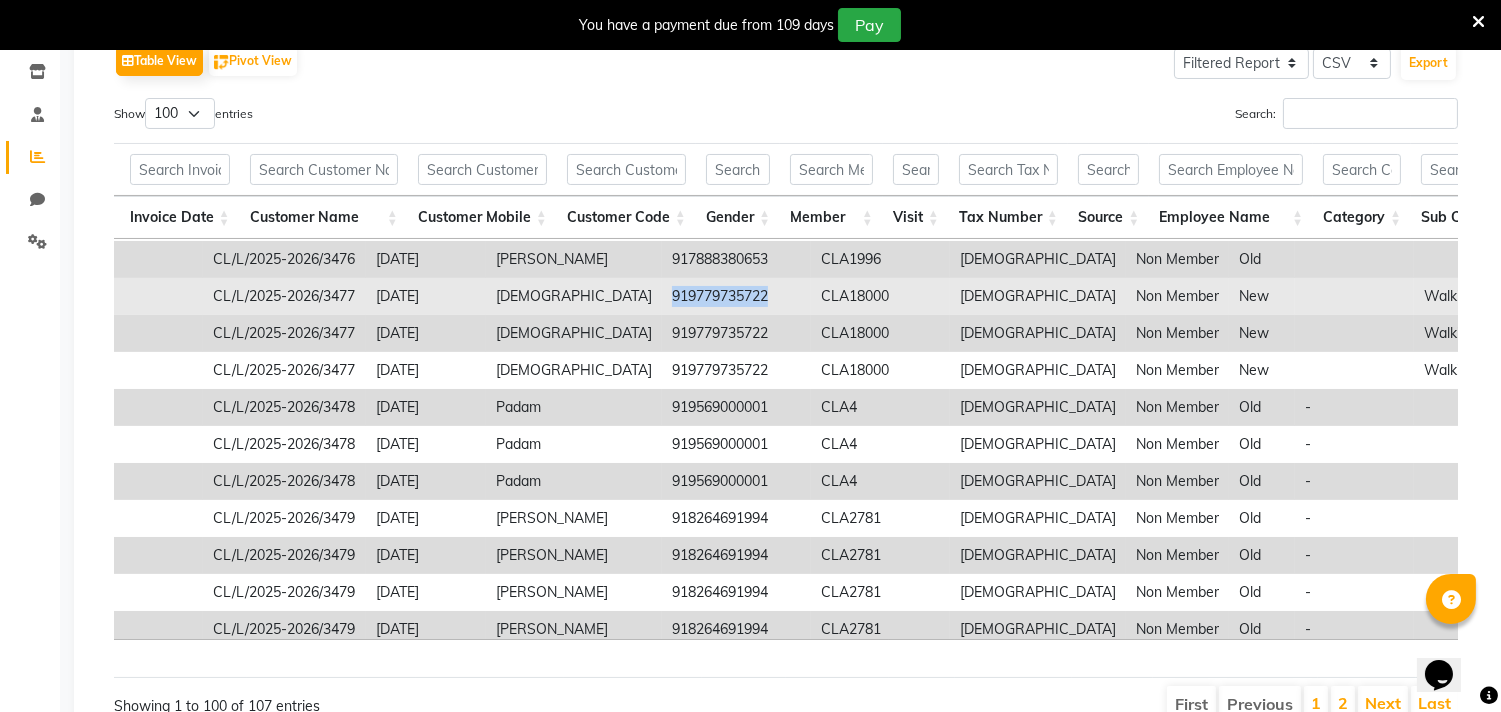 copy on "919779735722" 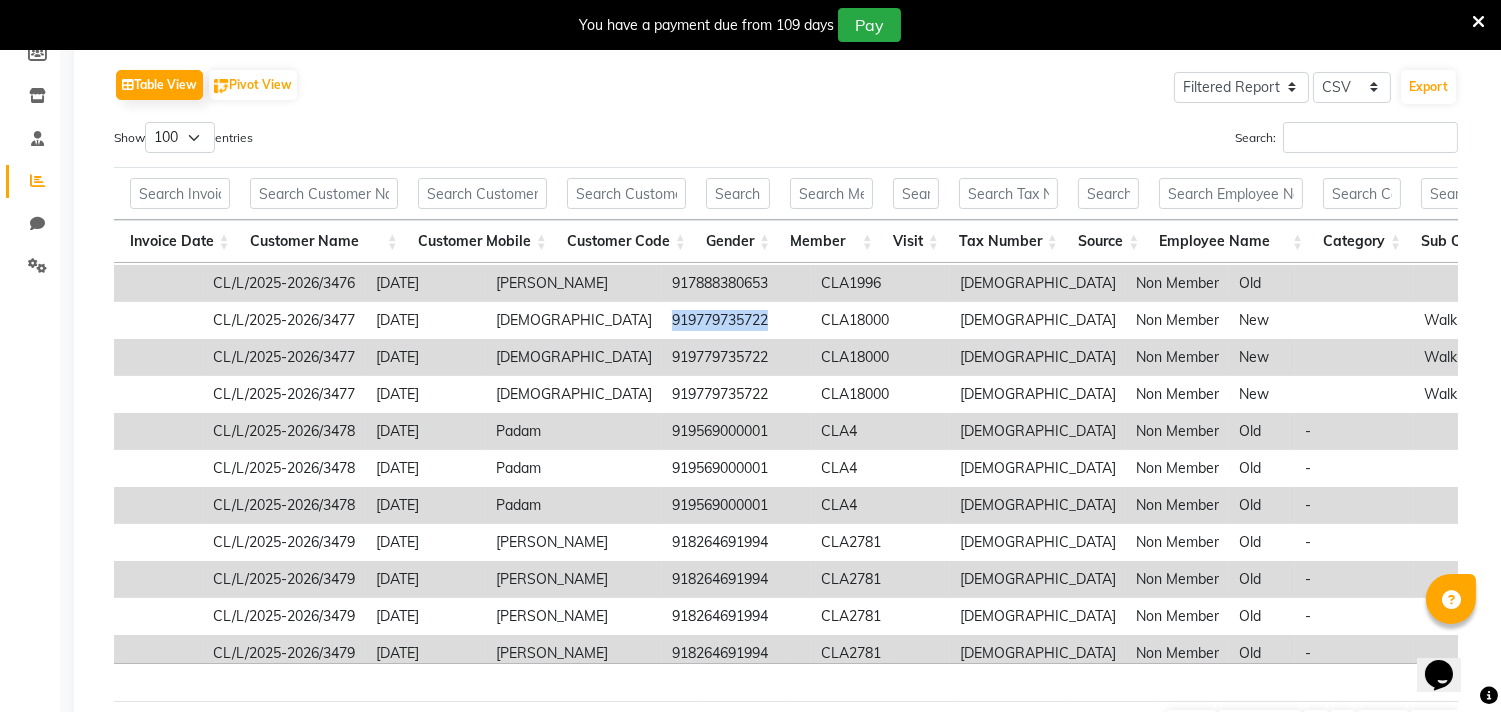 scroll, scrollTop: 314, scrollLeft: 0, axis: vertical 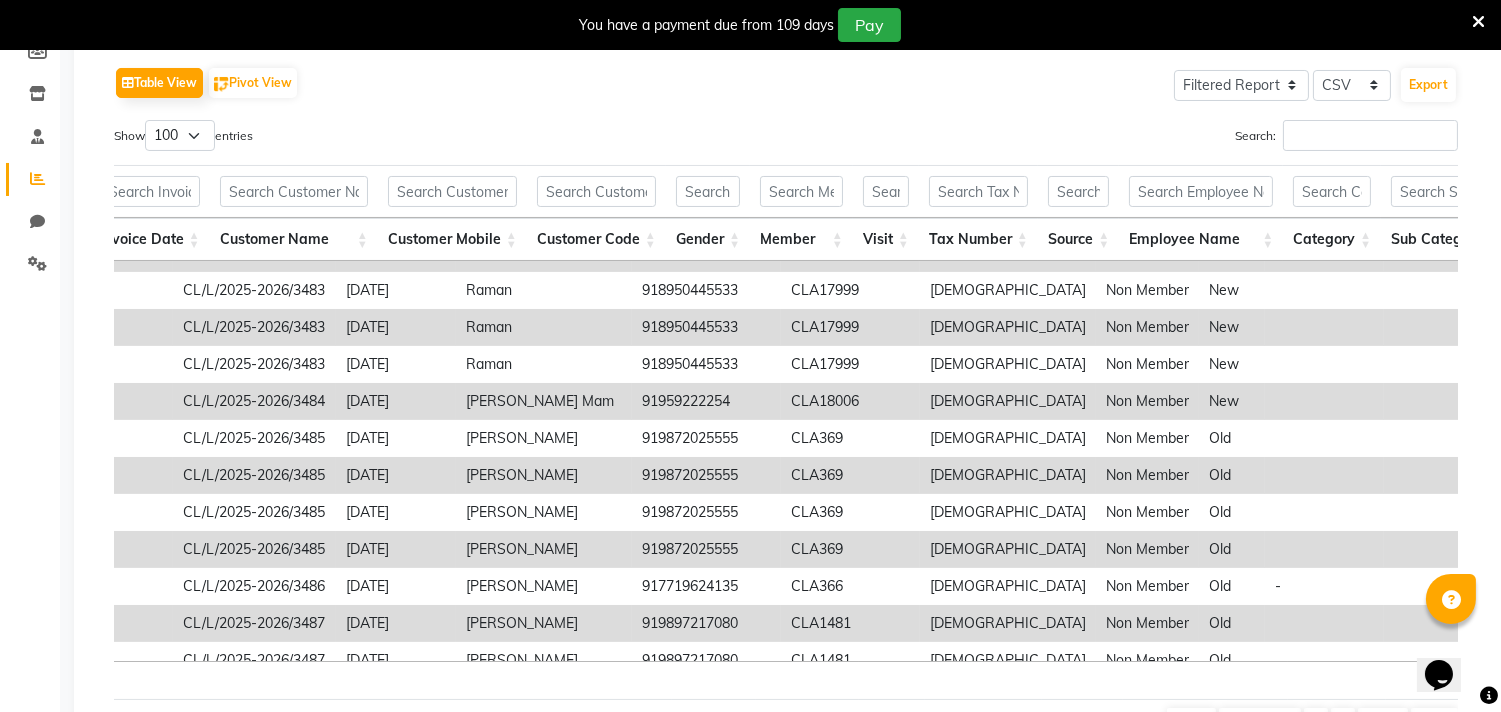 click on "91959222254" at bounding box center (706, 401) 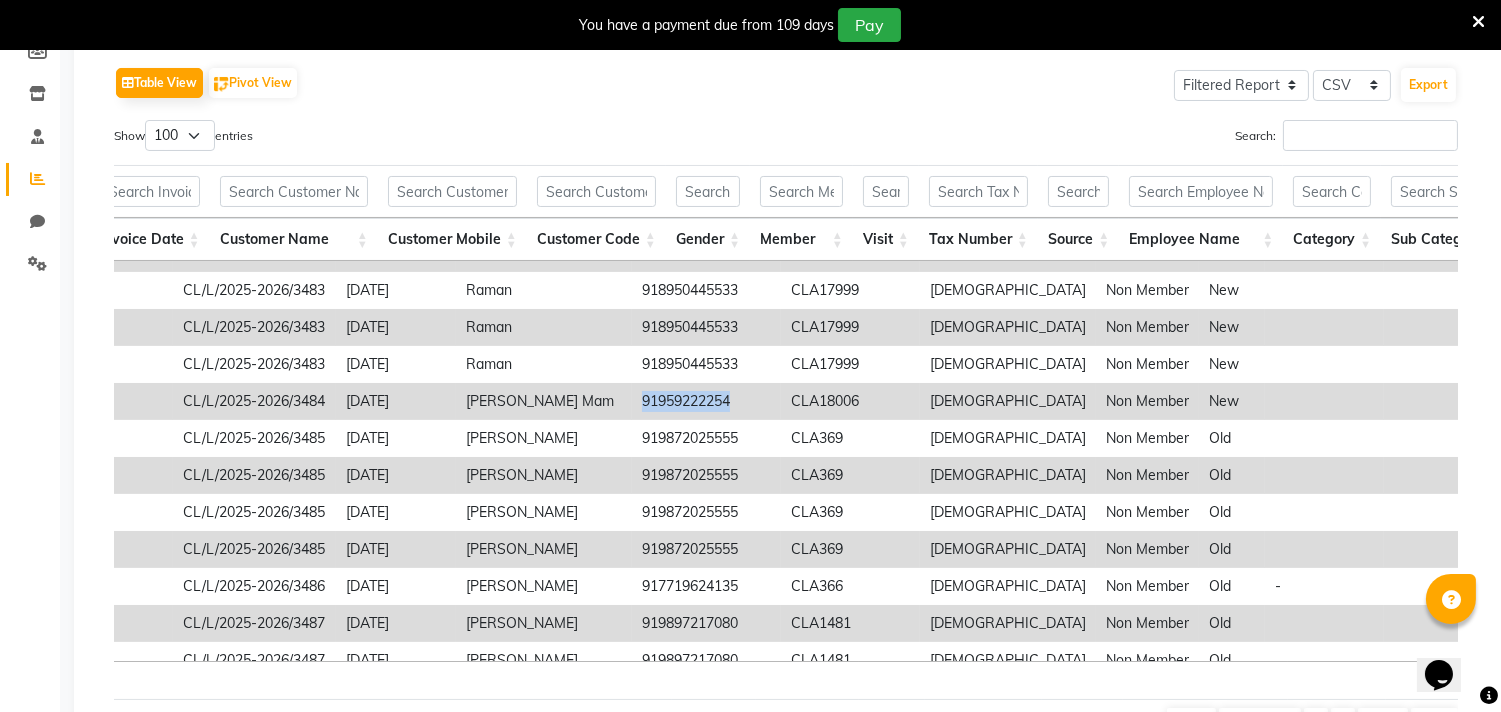 click on "91959222254" at bounding box center (706, 401) 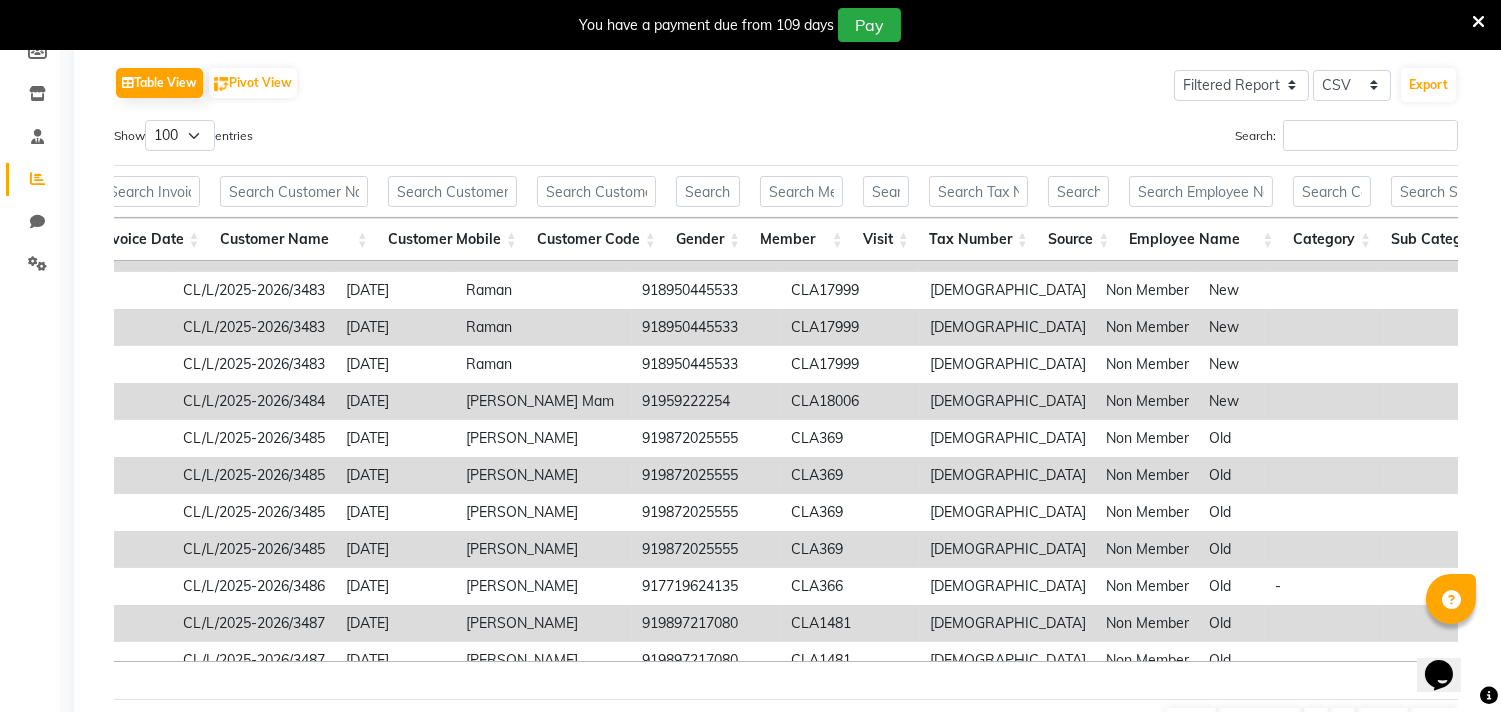click at bounding box center (1478, 22) 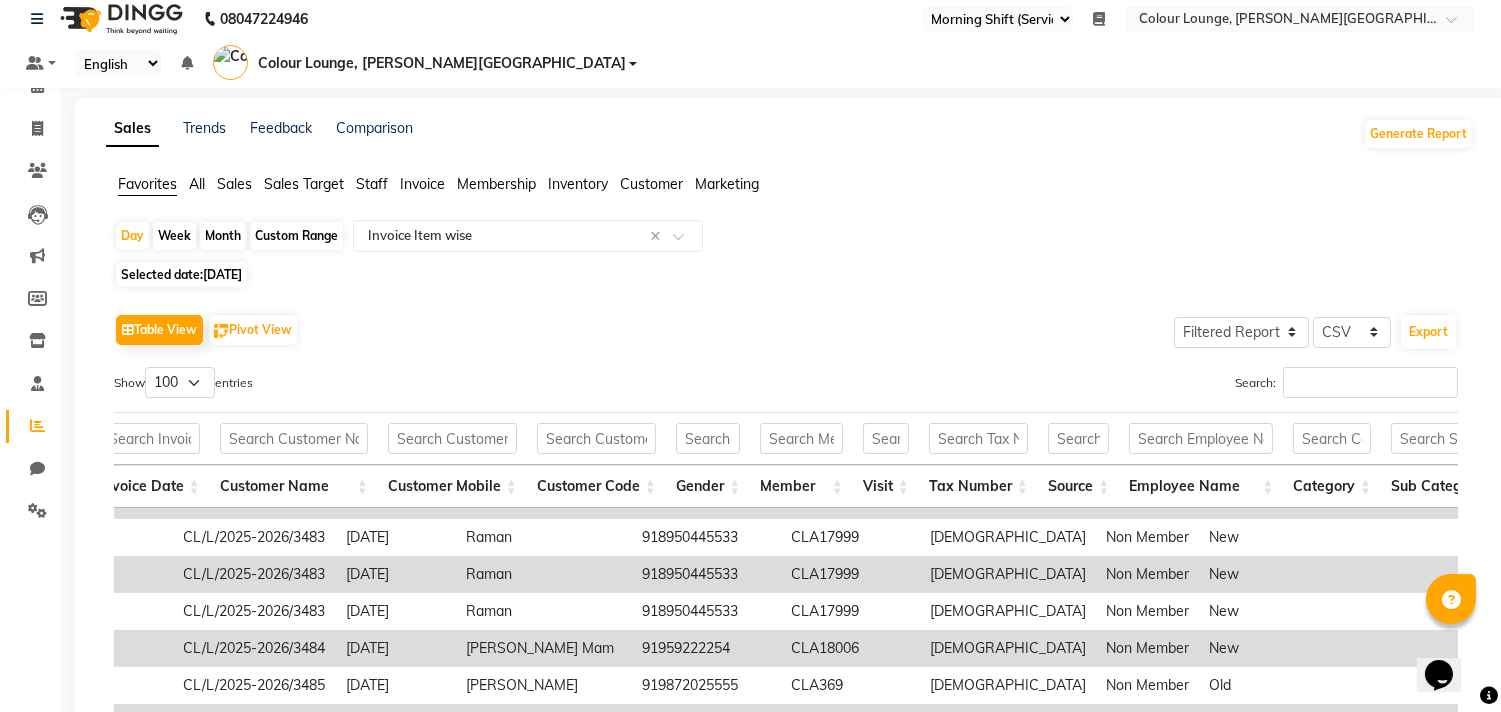 scroll, scrollTop: 16, scrollLeft: 0, axis: vertical 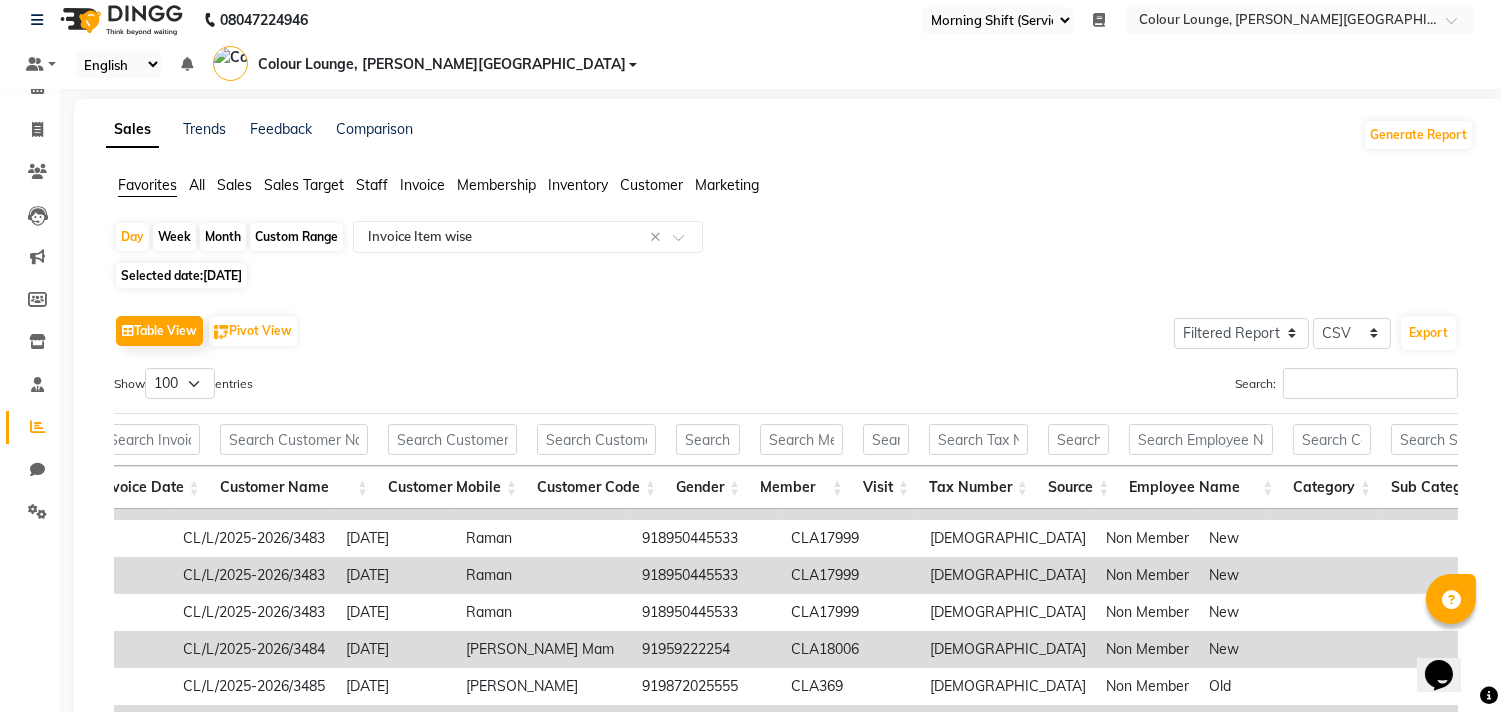drag, startPoint x: 1453, startPoint y: 21, endPoint x: 1427, endPoint y: 104, distance: 86.977005 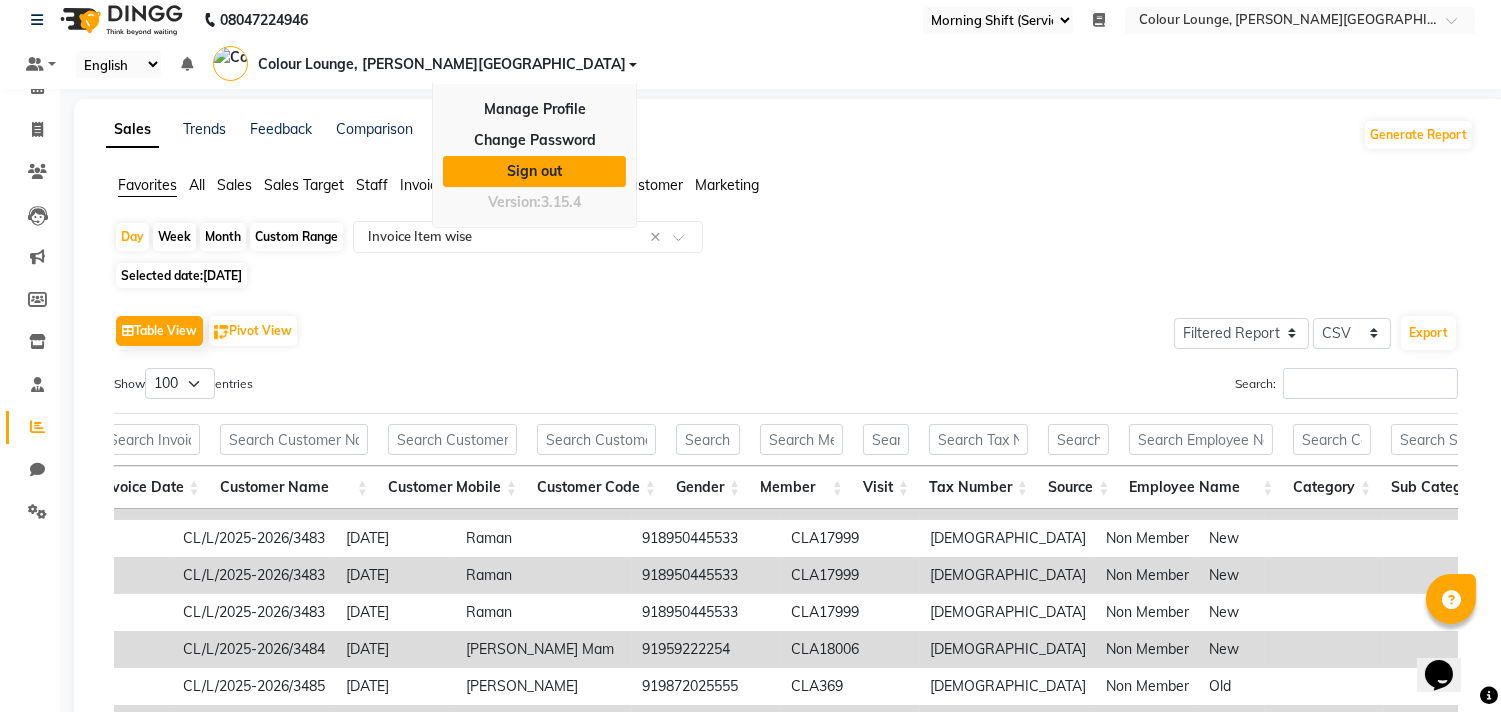click on "Sign out" at bounding box center (534, 171) 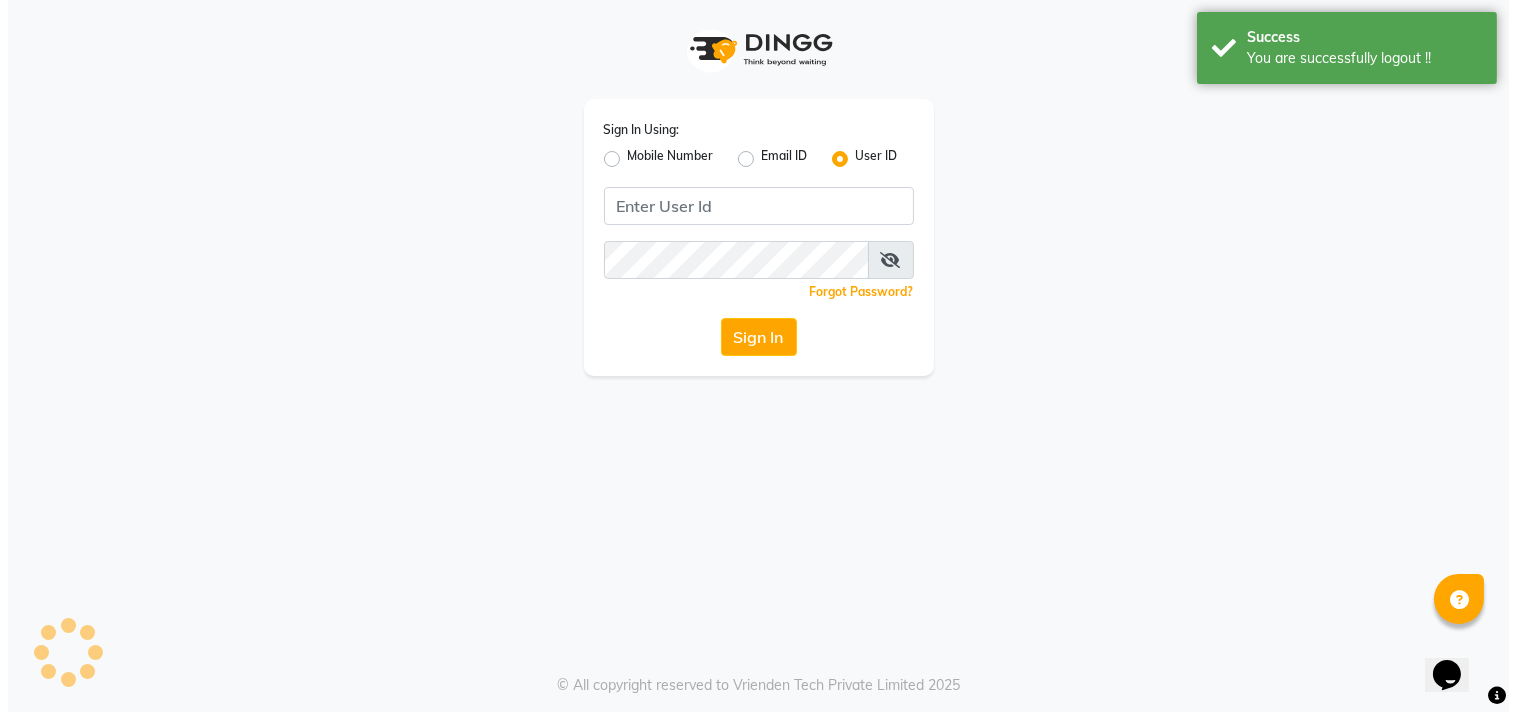 scroll, scrollTop: 0, scrollLeft: 0, axis: both 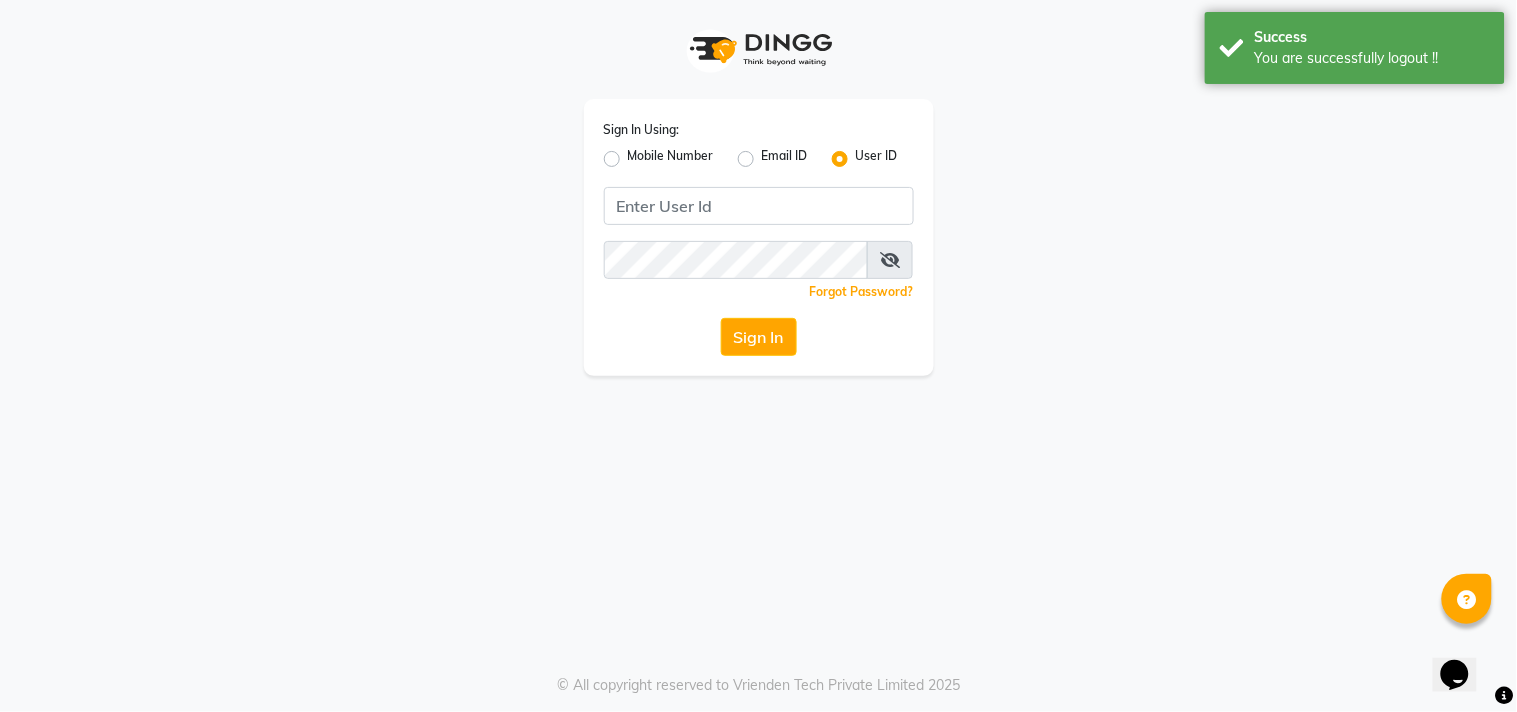 drag, startPoint x: 618, startPoint y: 161, endPoint x: 627, endPoint y: 181, distance: 21.931713 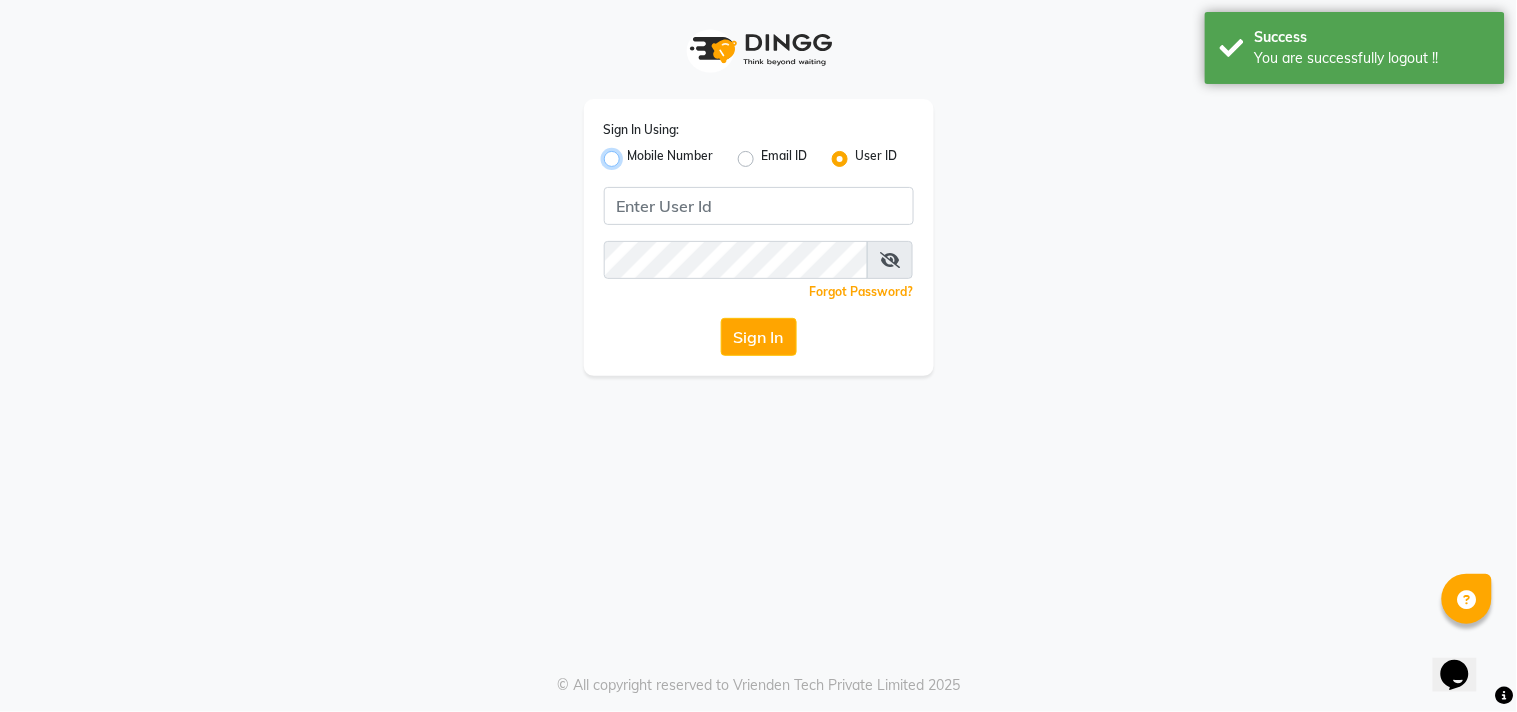 click on "Mobile Number" at bounding box center [634, 153] 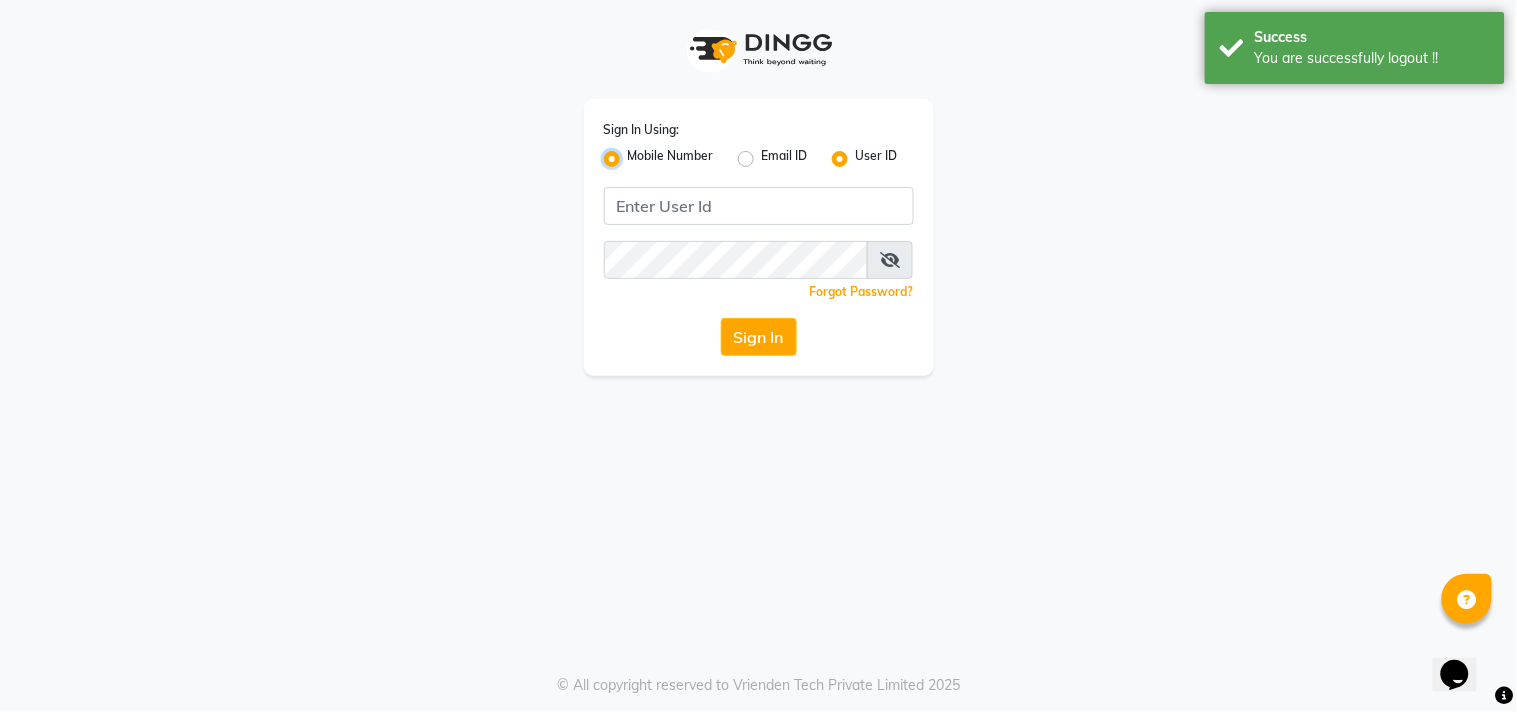 radio on "false" 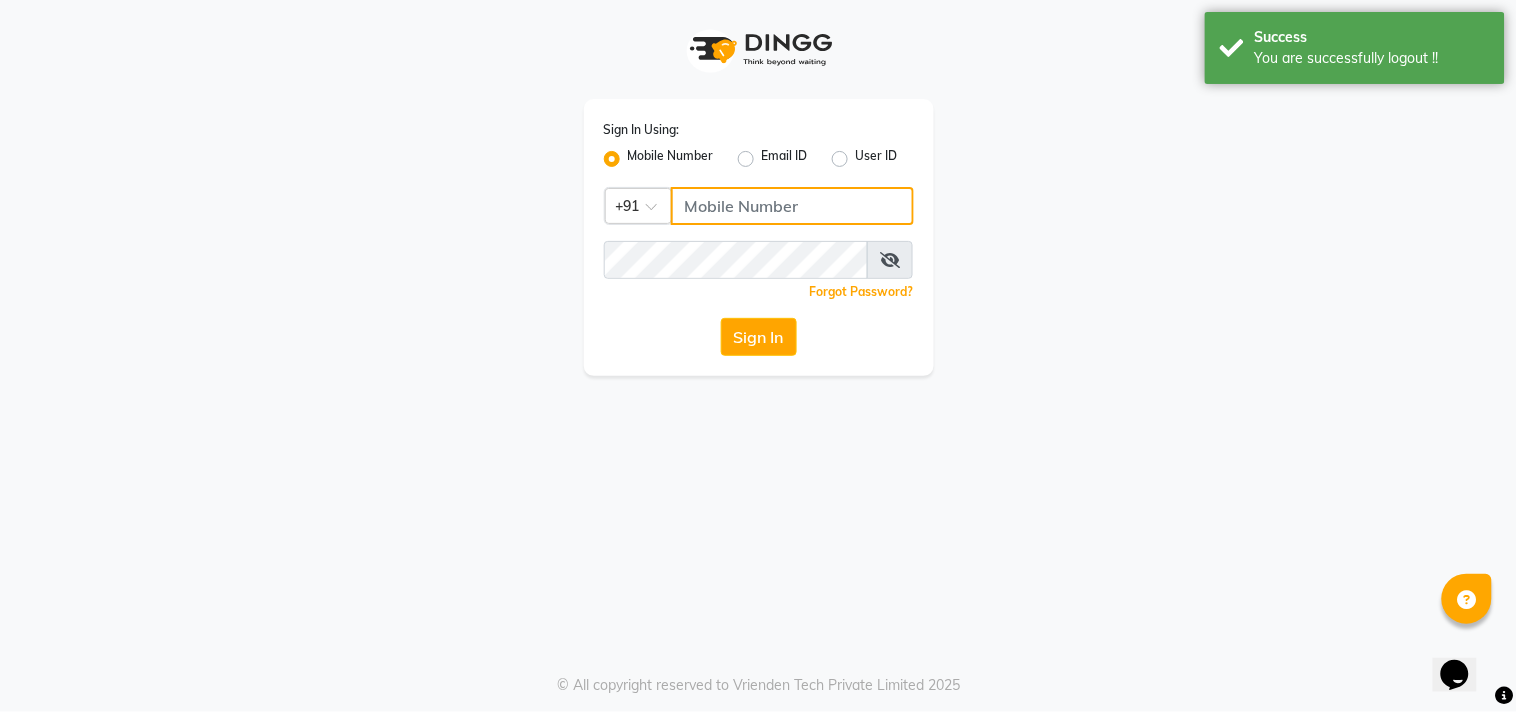 click 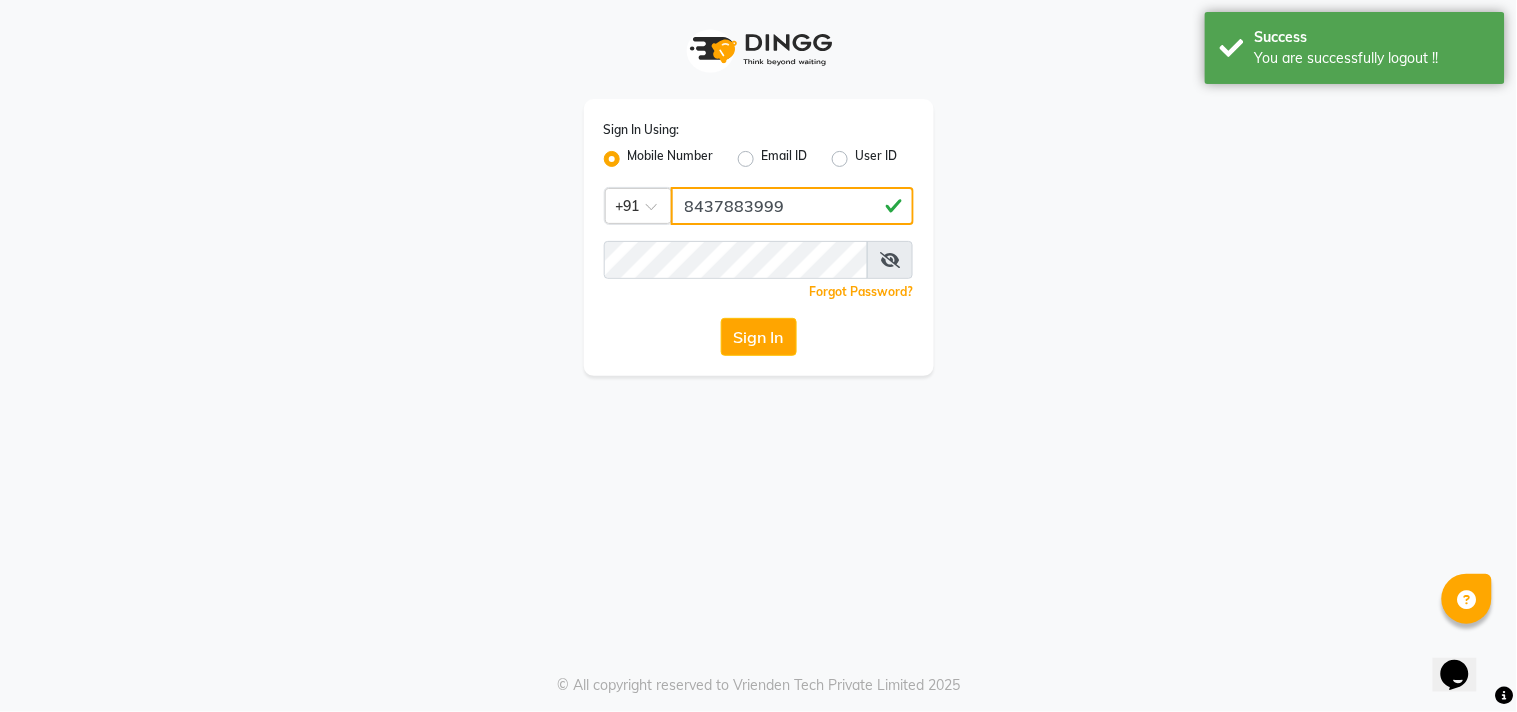 type on "8437883999" 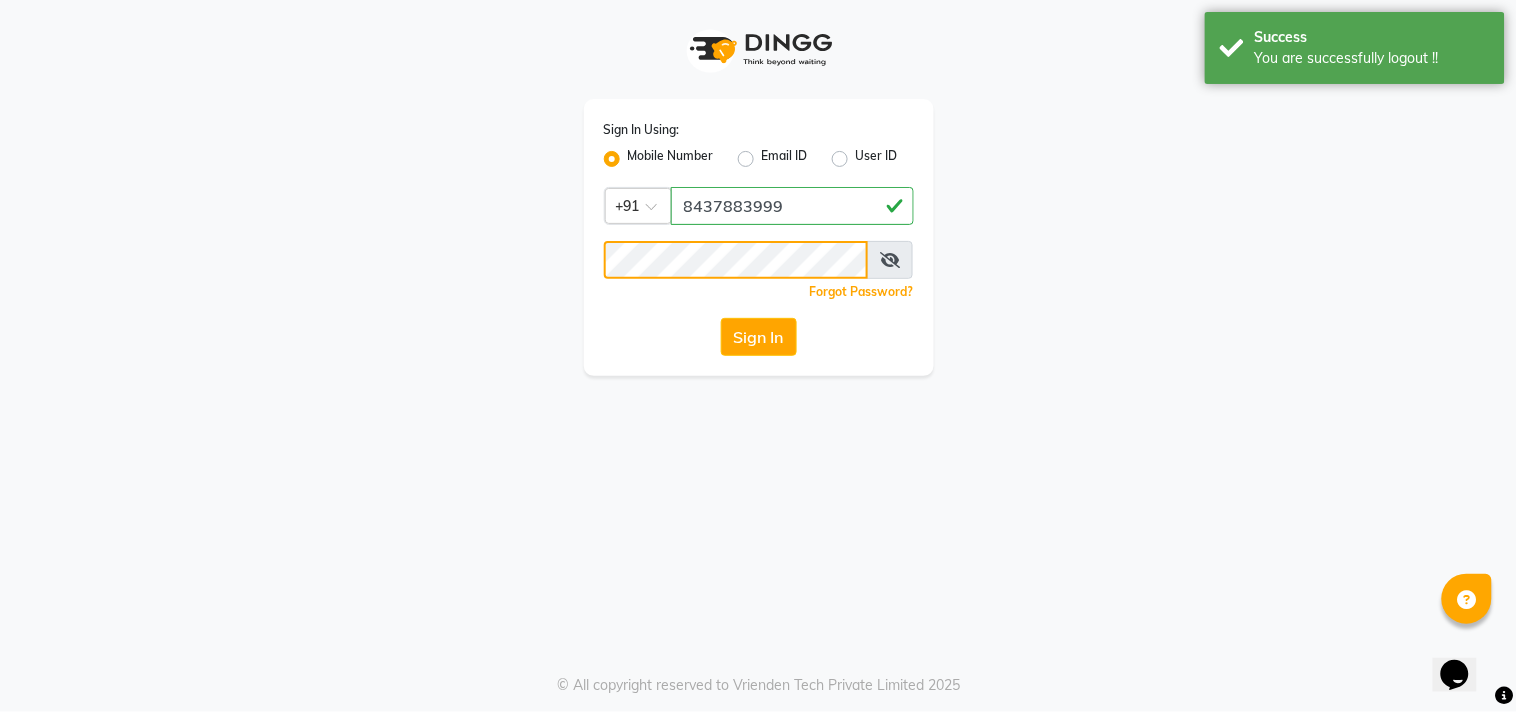 click on "Sign In" 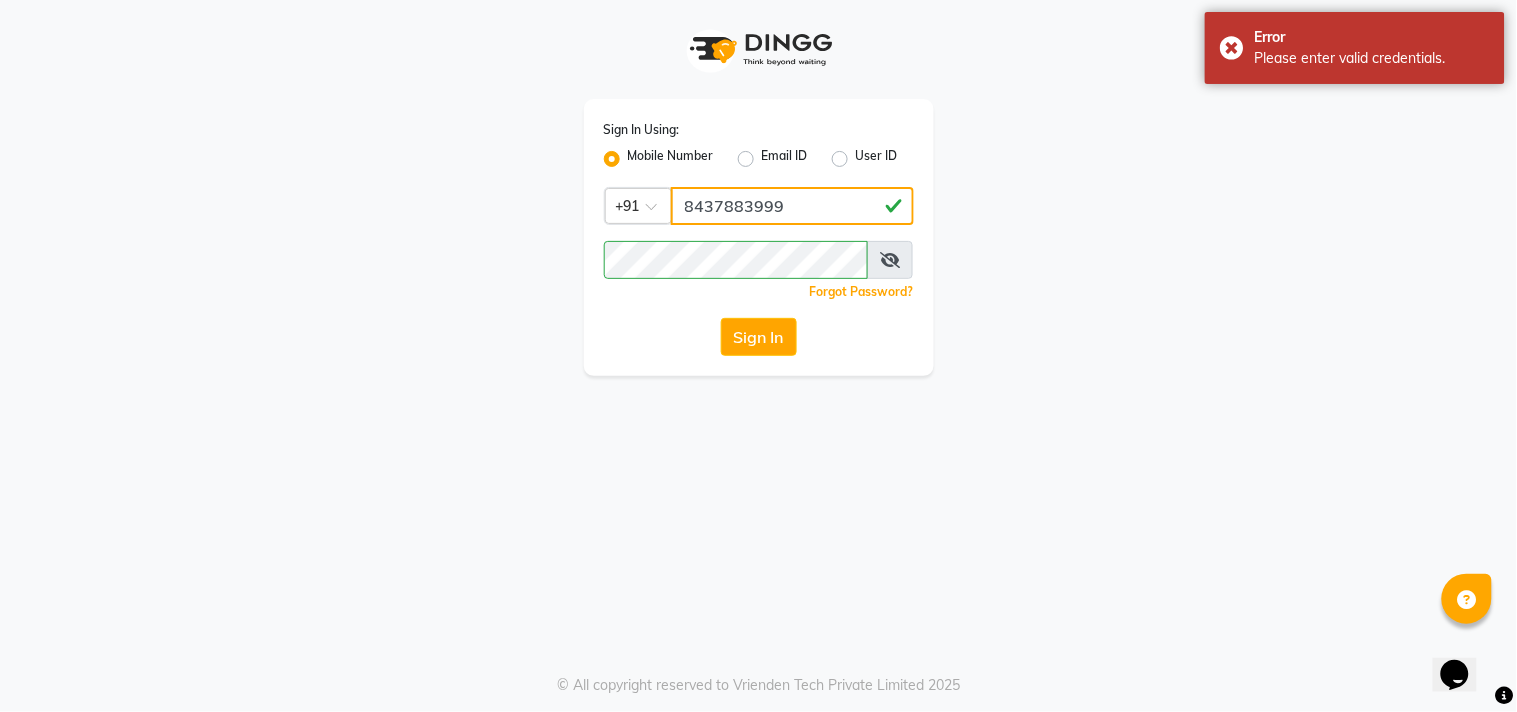 click on "8437883999" 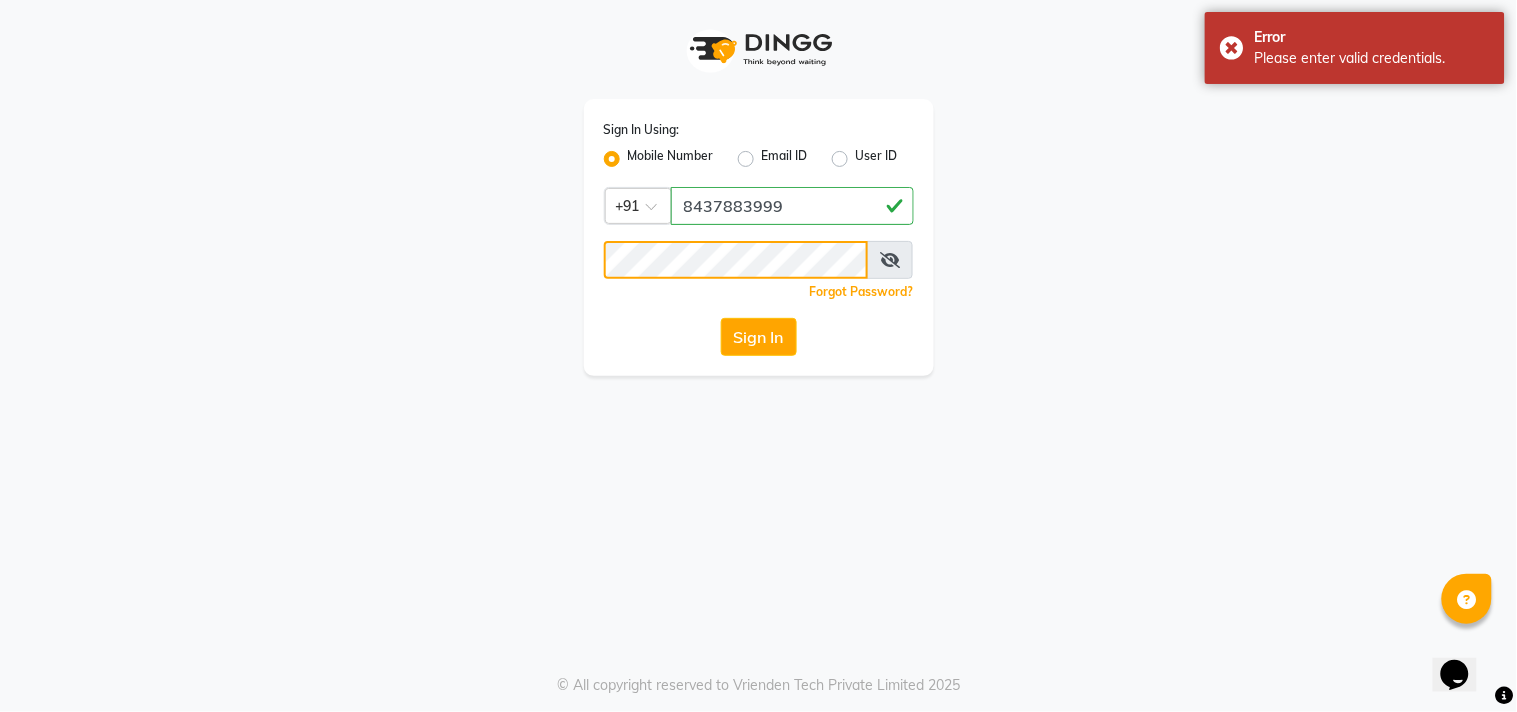 click on "Sign In" 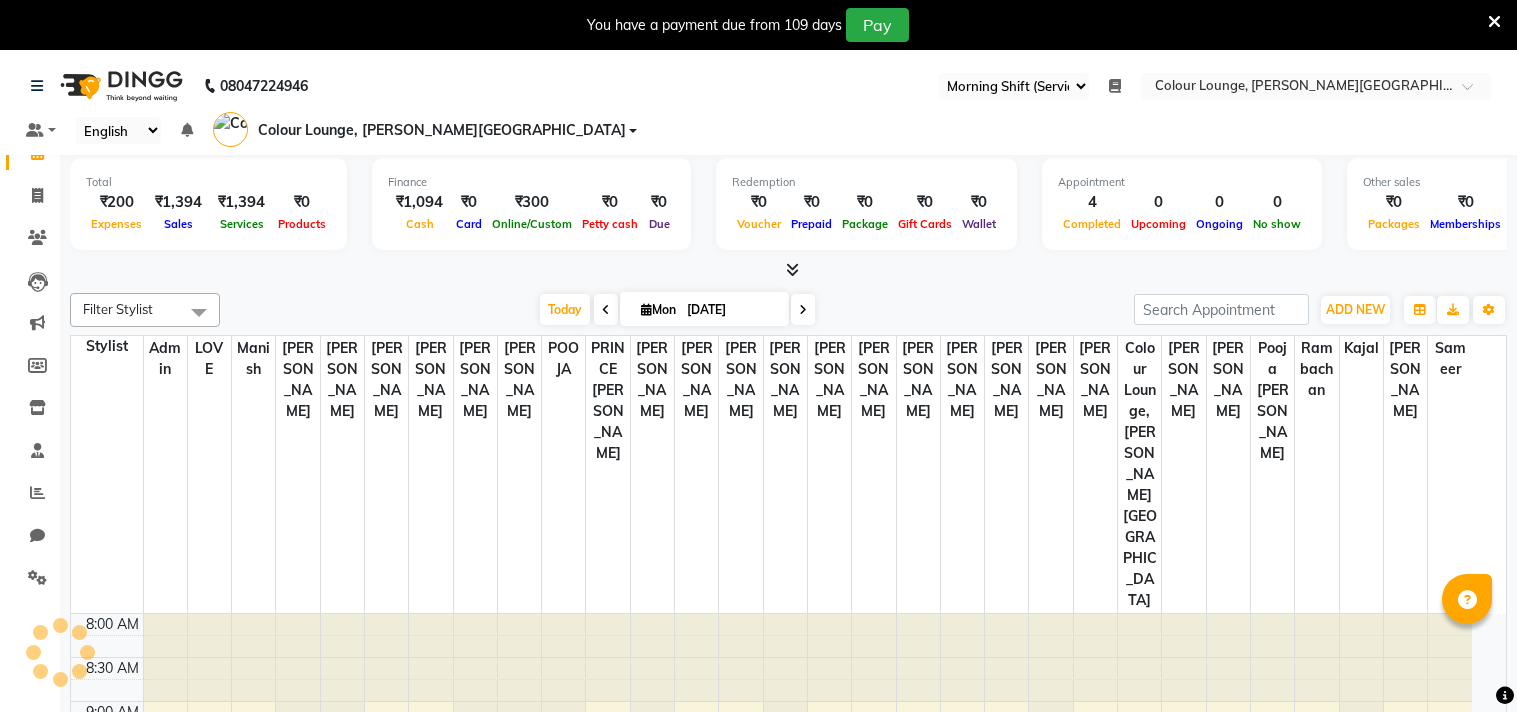 select on "67" 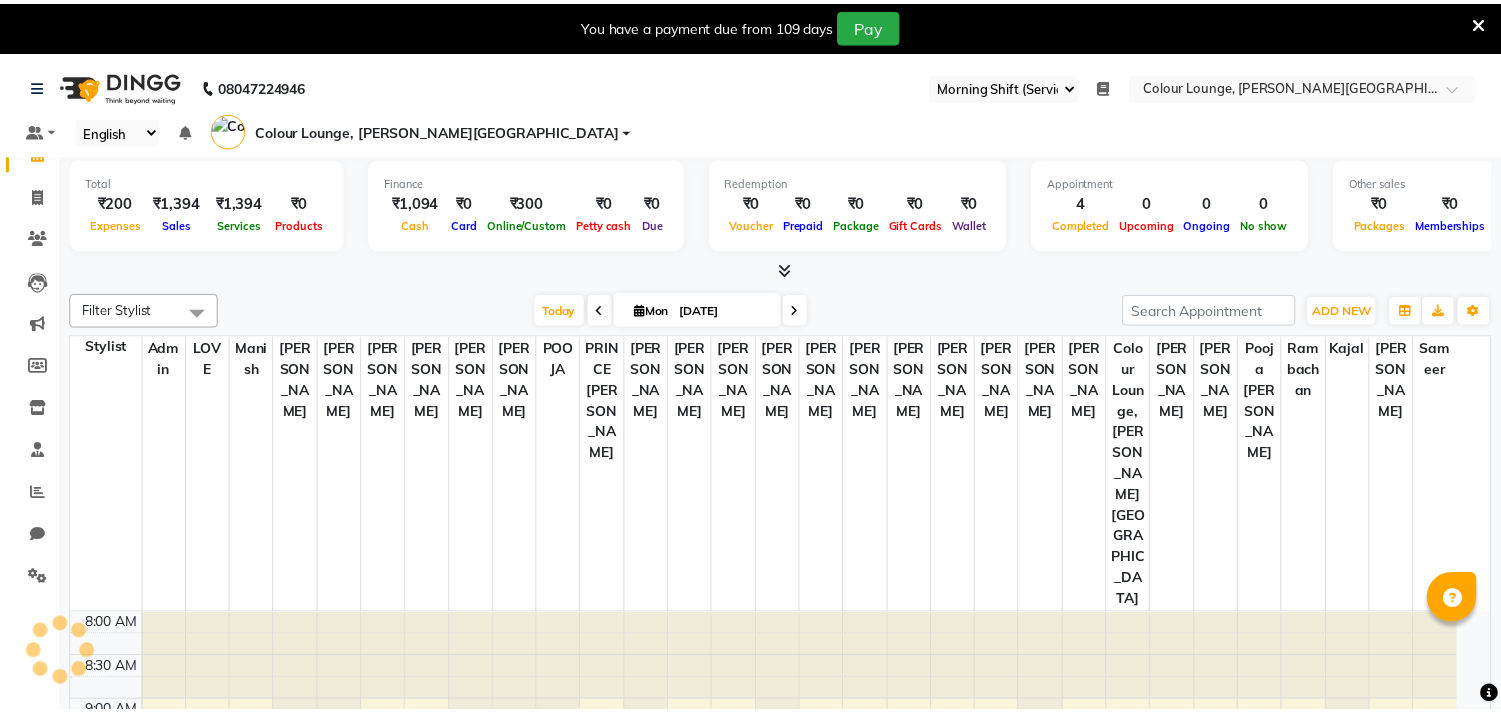 scroll, scrollTop: 0, scrollLeft: 0, axis: both 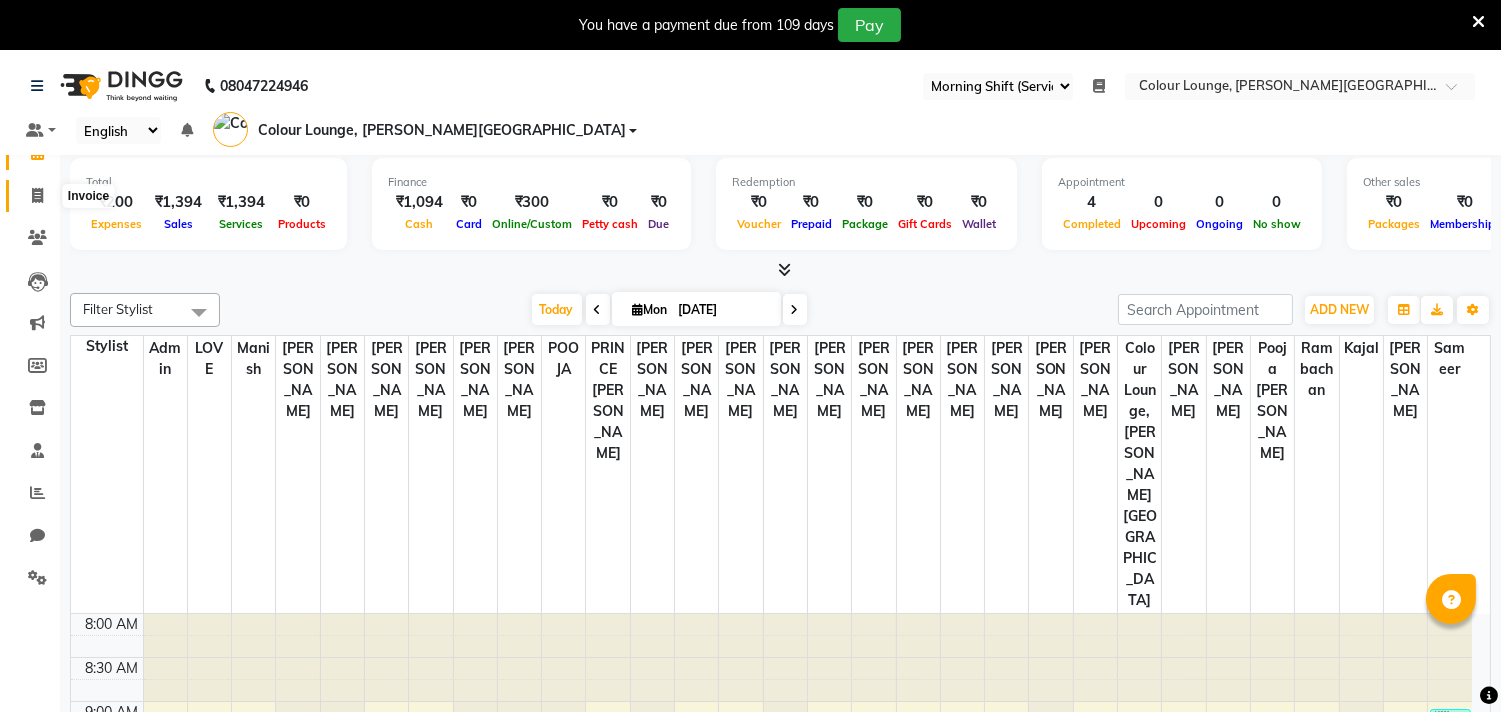 click 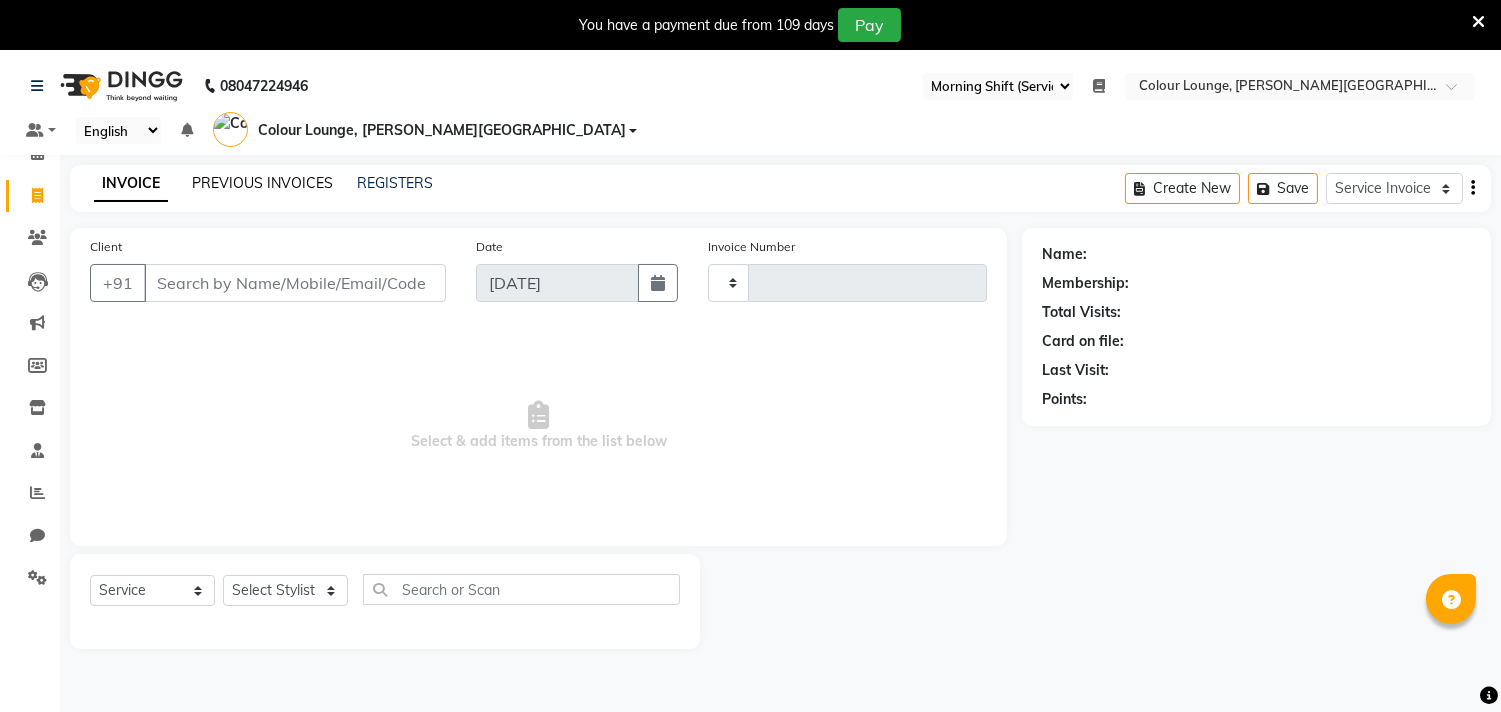 type on "3508" 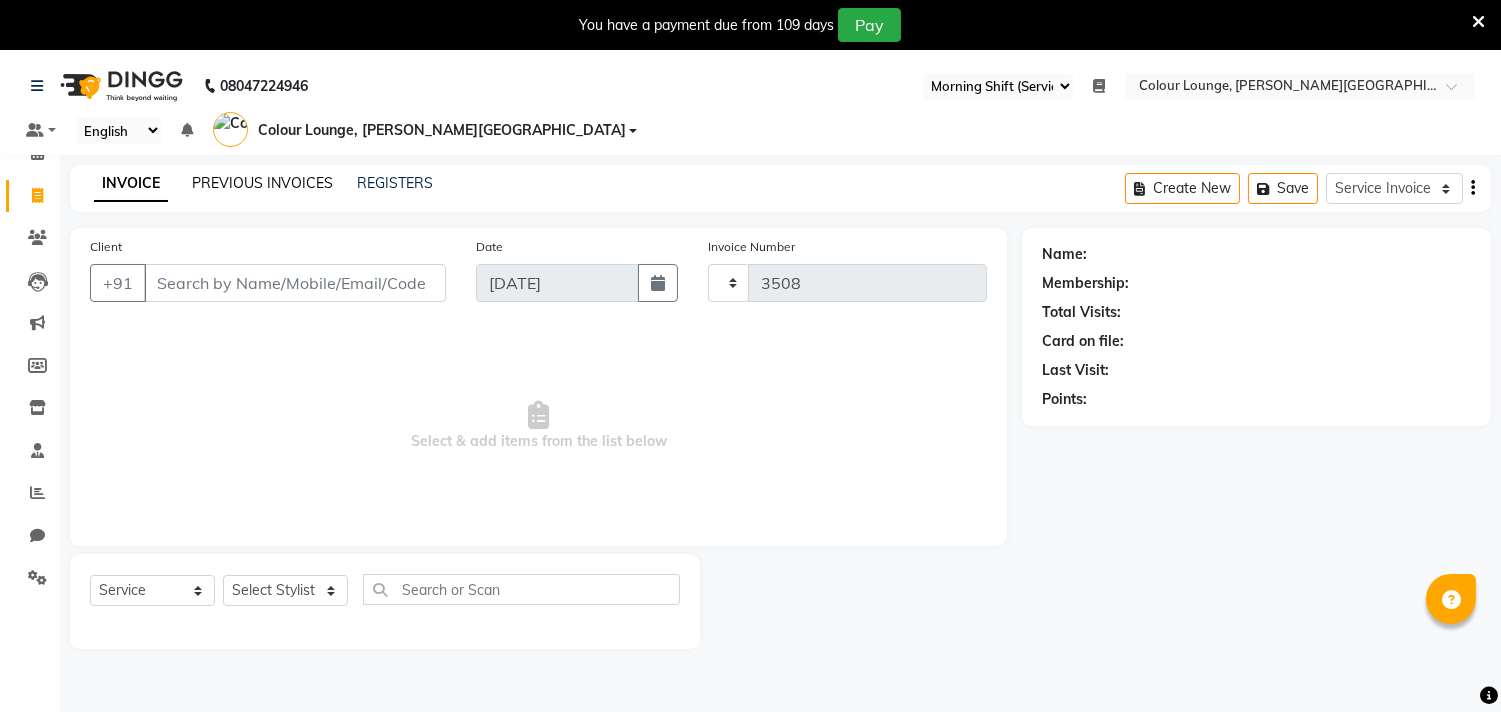 select on "8011" 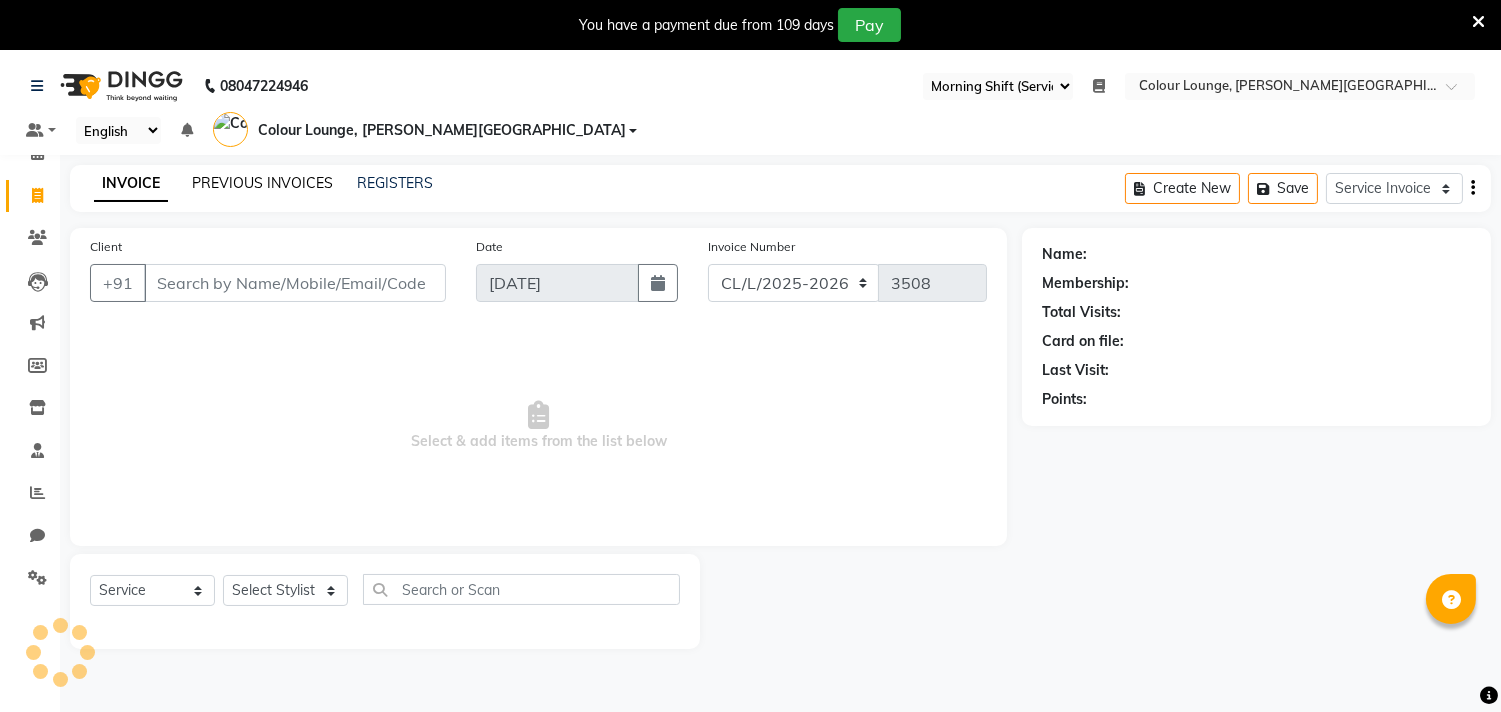 click on "PREVIOUS INVOICES" 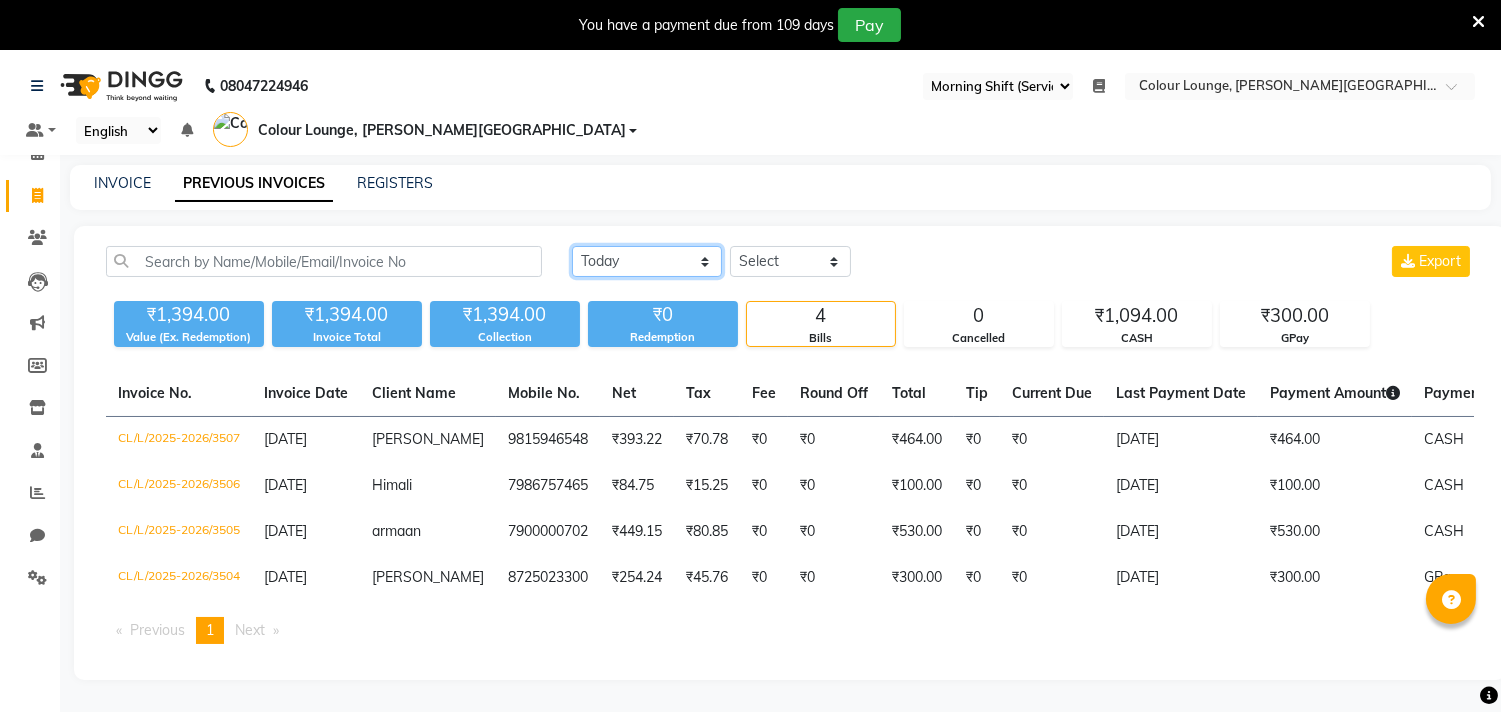 click on "Today Yesterday Custom Range" 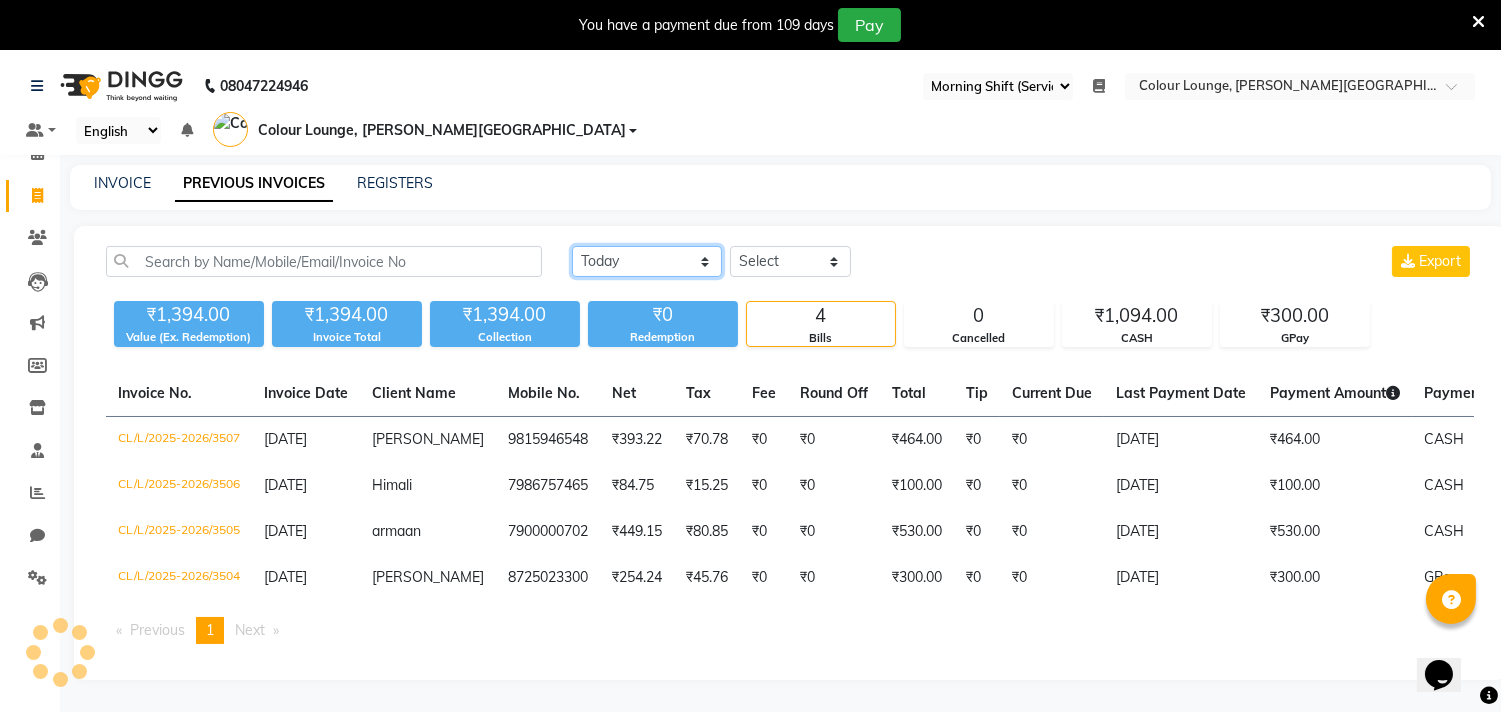 scroll, scrollTop: 0, scrollLeft: 0, axis: both 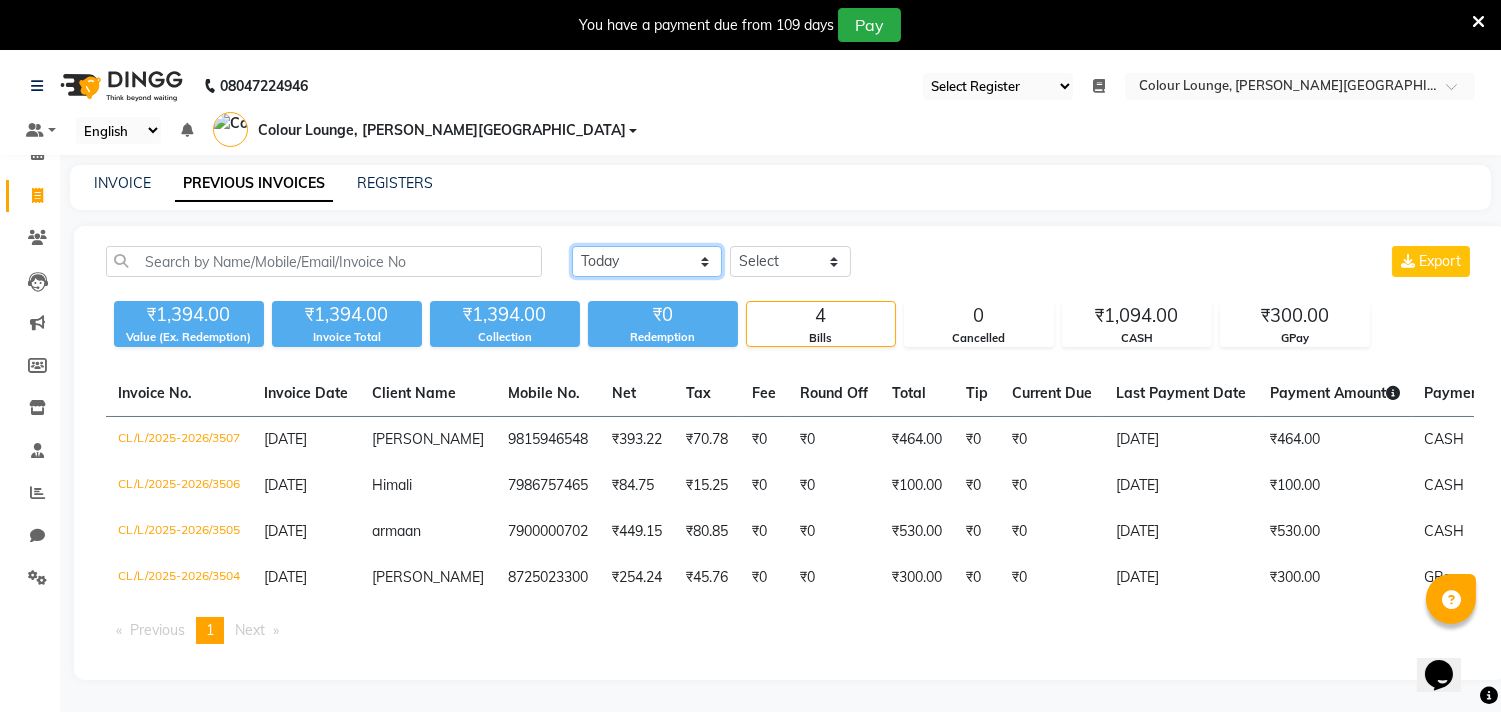 select on "yesterday" 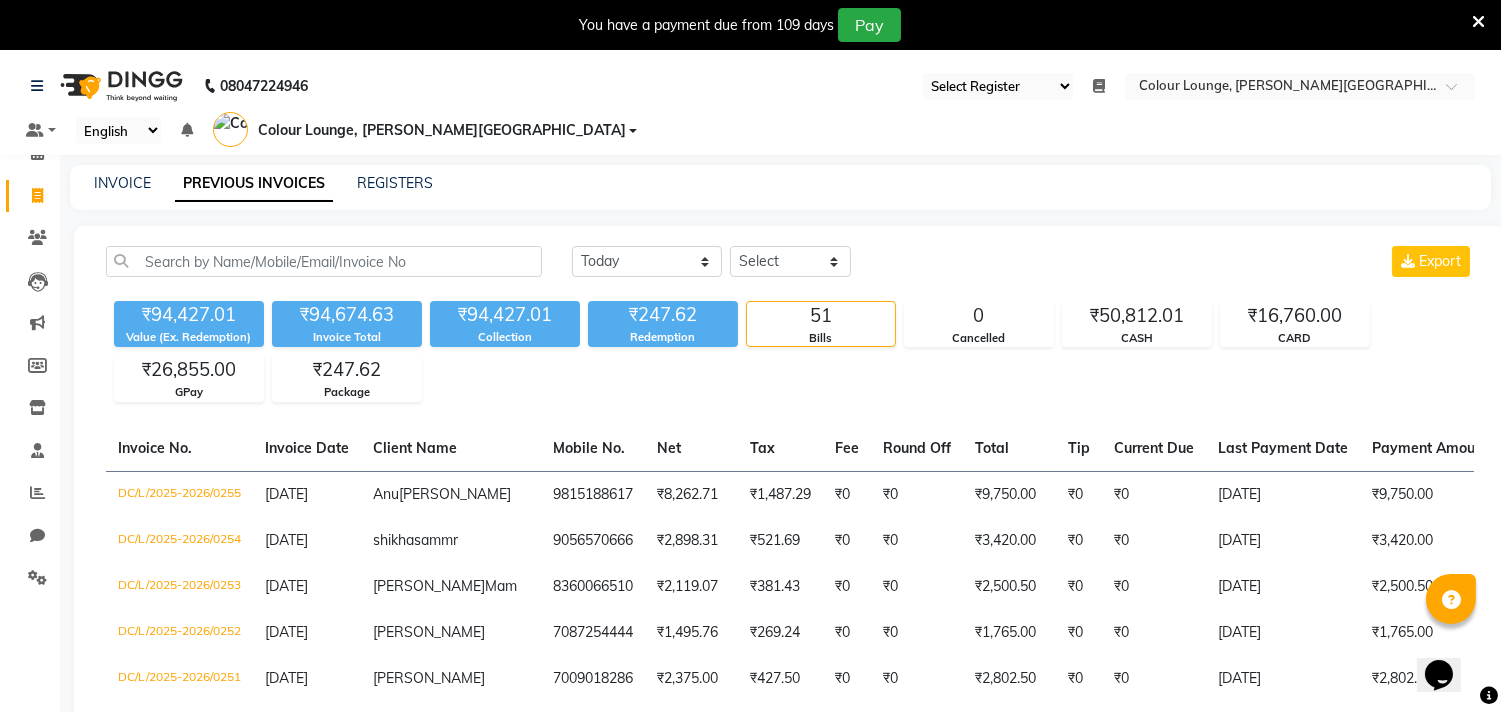 drag, startPoint x: 507, startPoint y: 253, endPoint x: 496, endPoint y: 244, distance: 14.21267 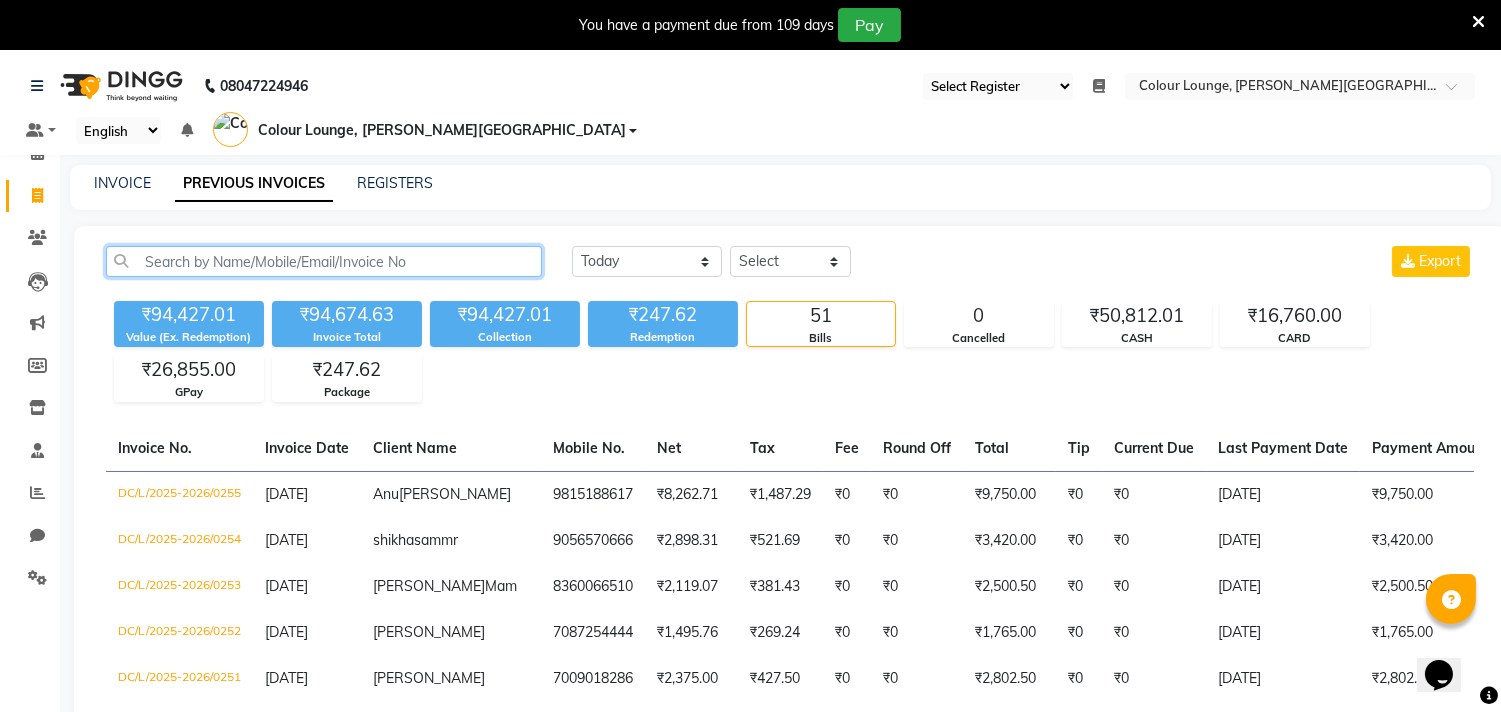 click 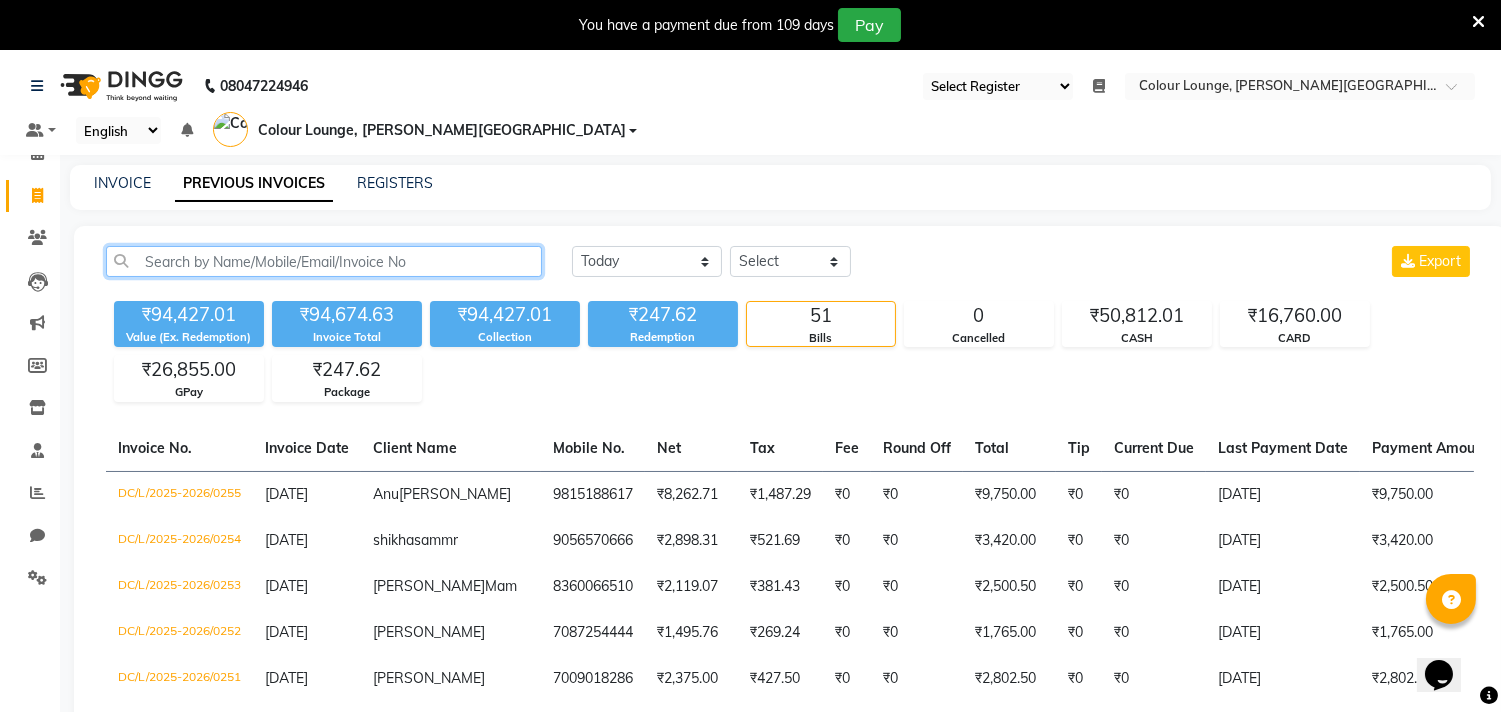 paste on "919779735722" 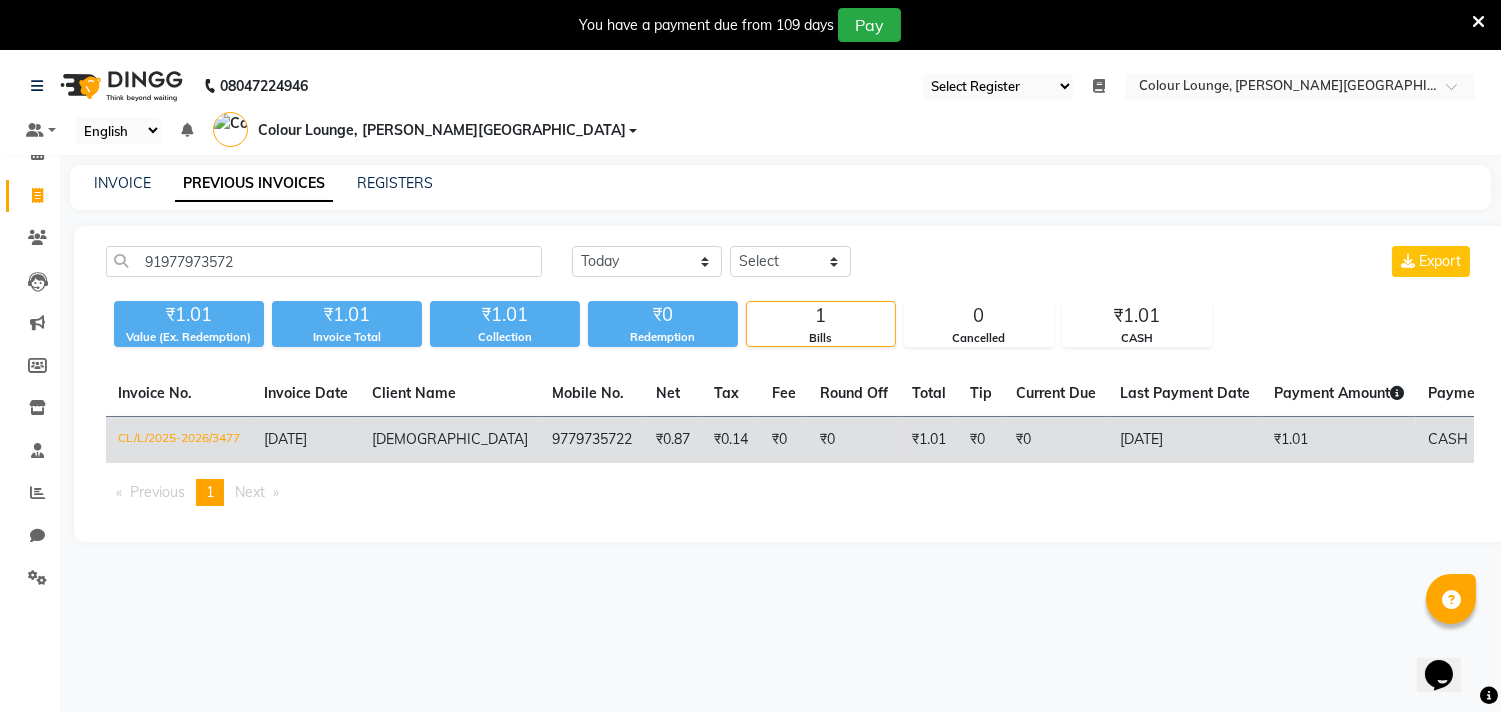 click on "CL/L/2025-2026/3477" 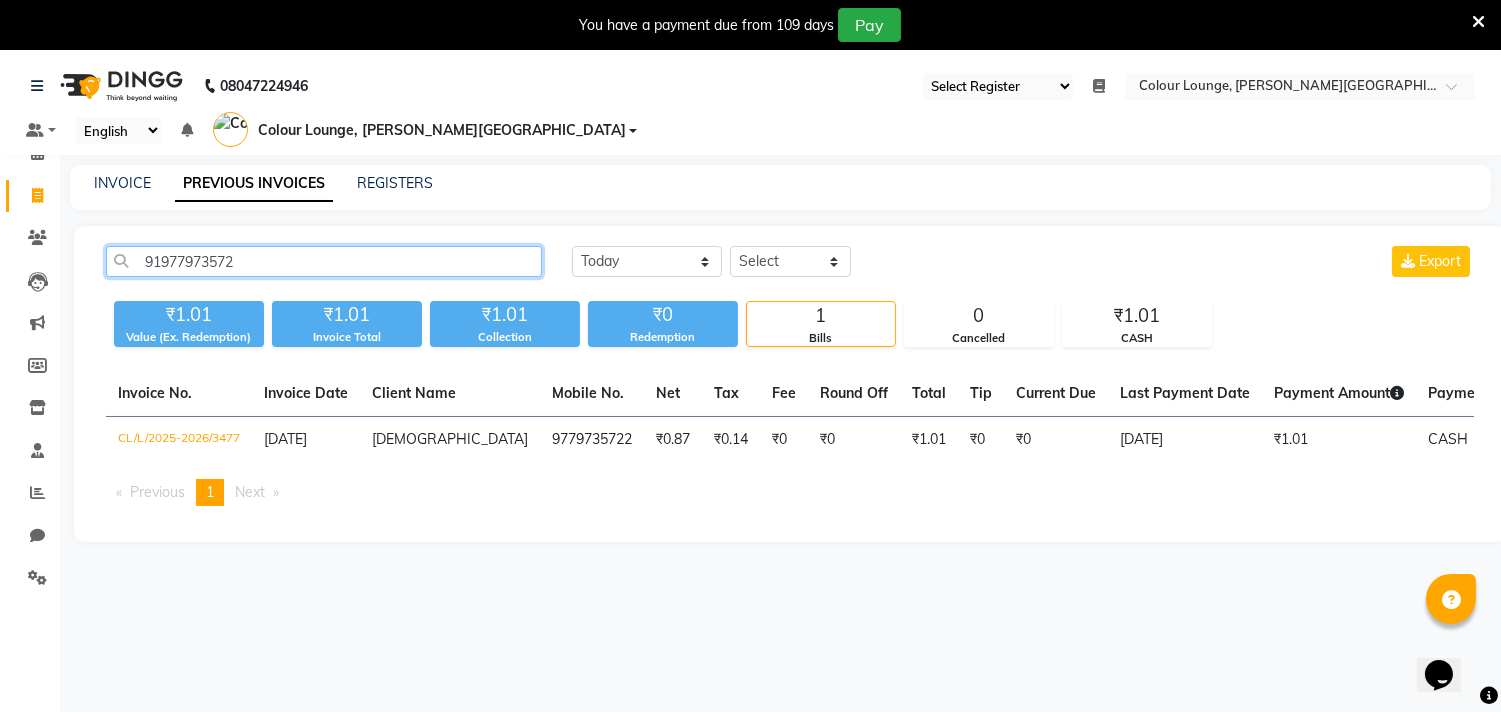 click on "91977973572" 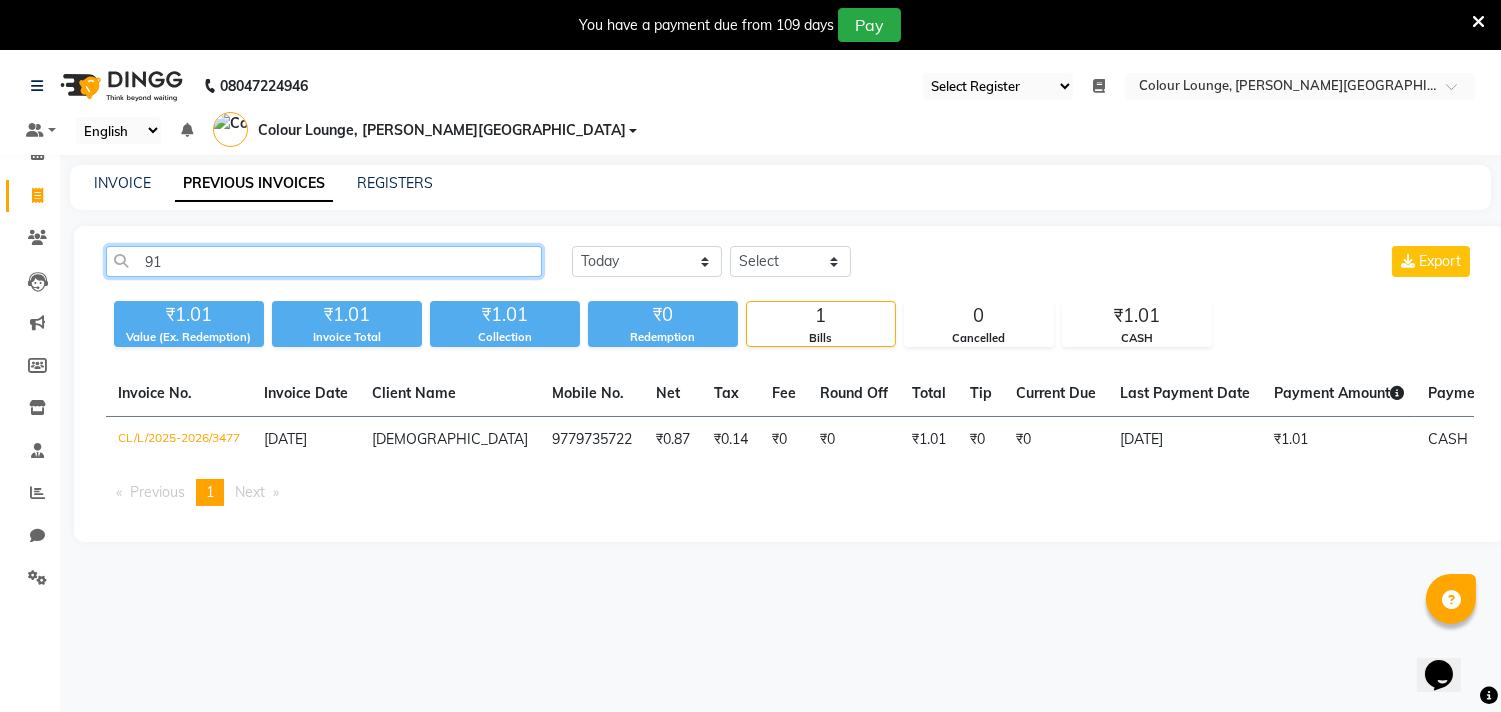 type on "9" 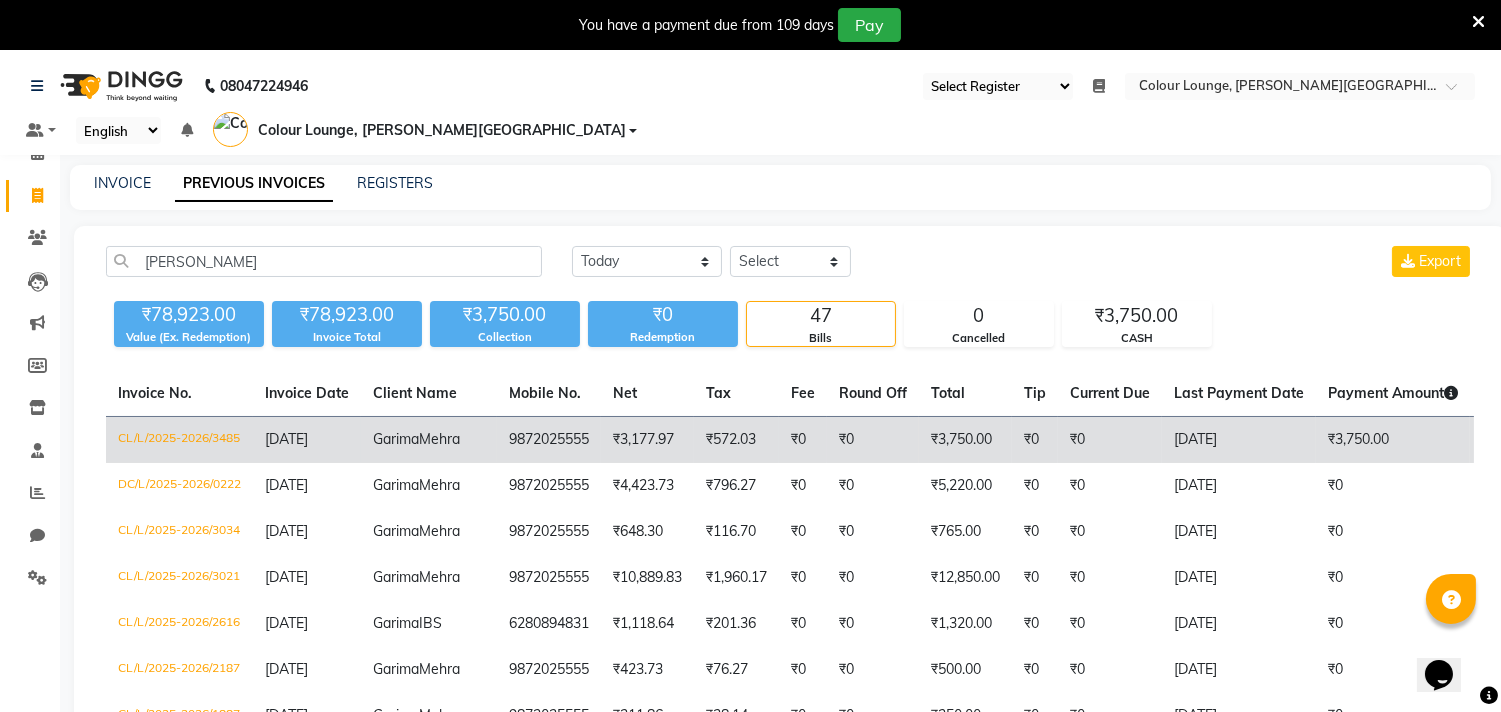 click on "₹572.03" 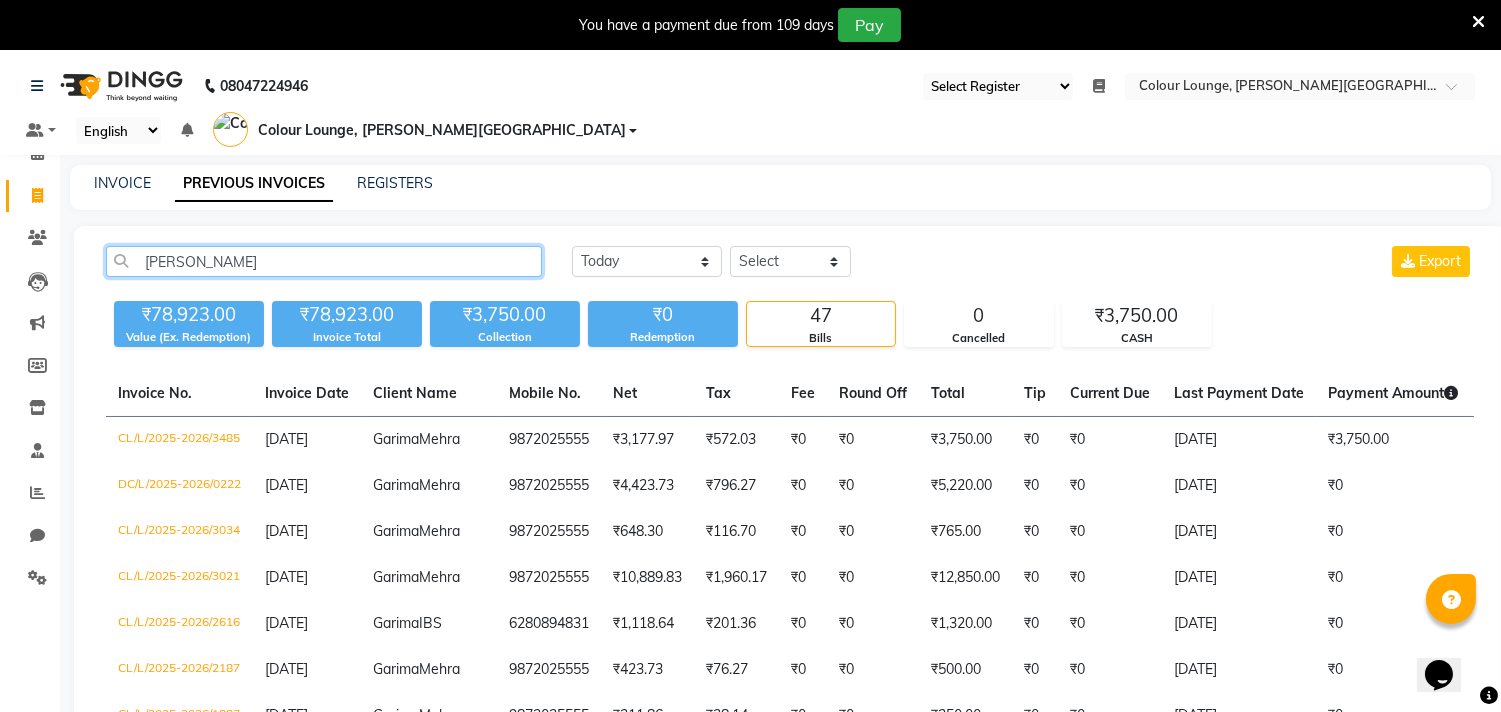 drag, startPoint x: 222, startPoint y: 235, endPoint x: 57, endPoint y: 210, distance: 166.8832 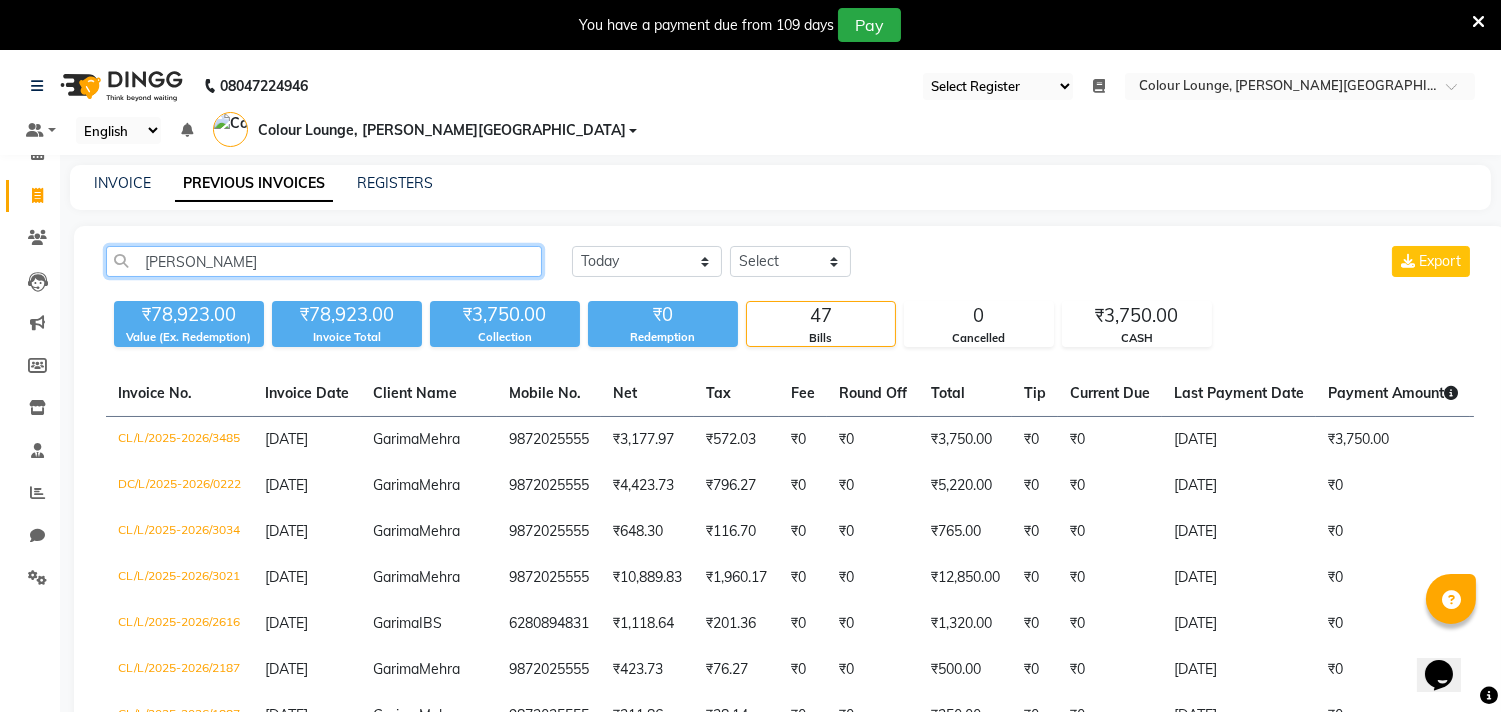 paste on "91959222254" 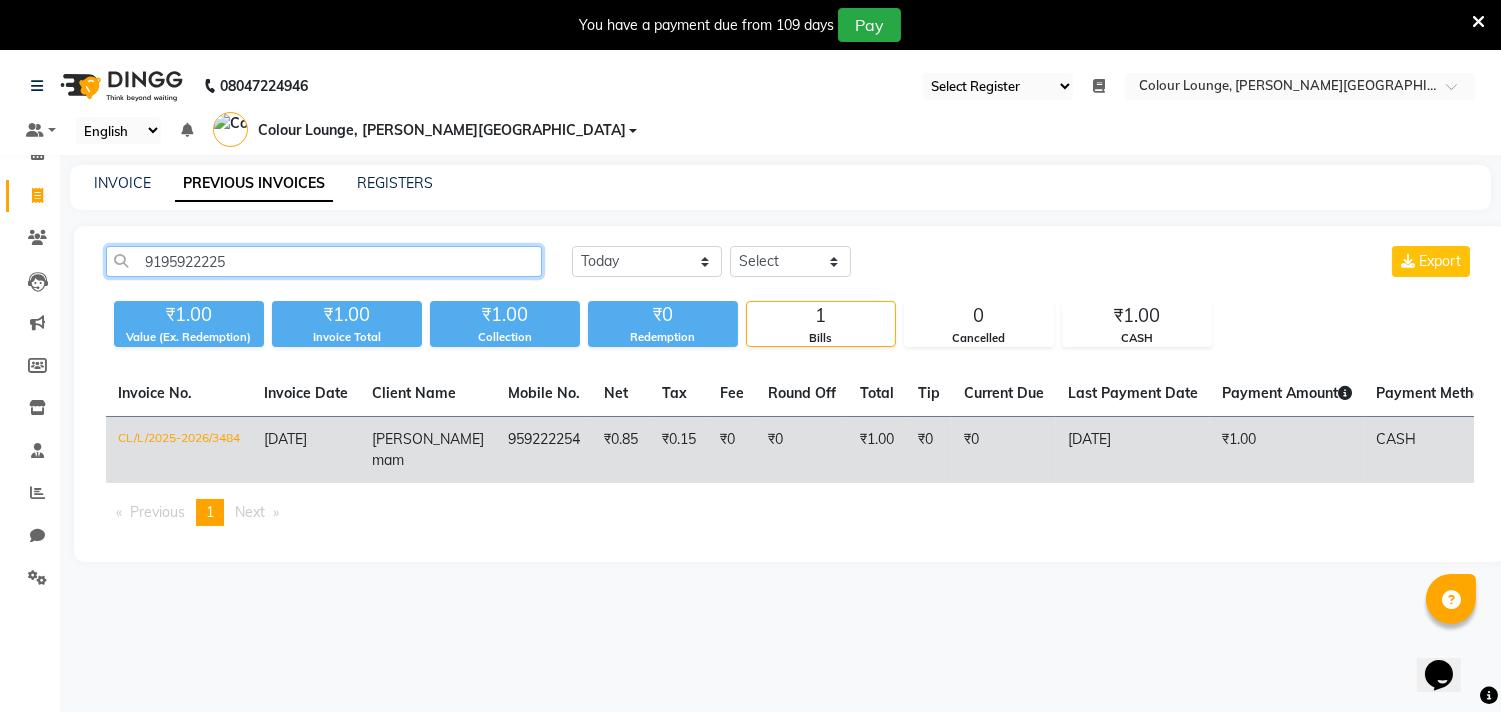 type on "9195922225" 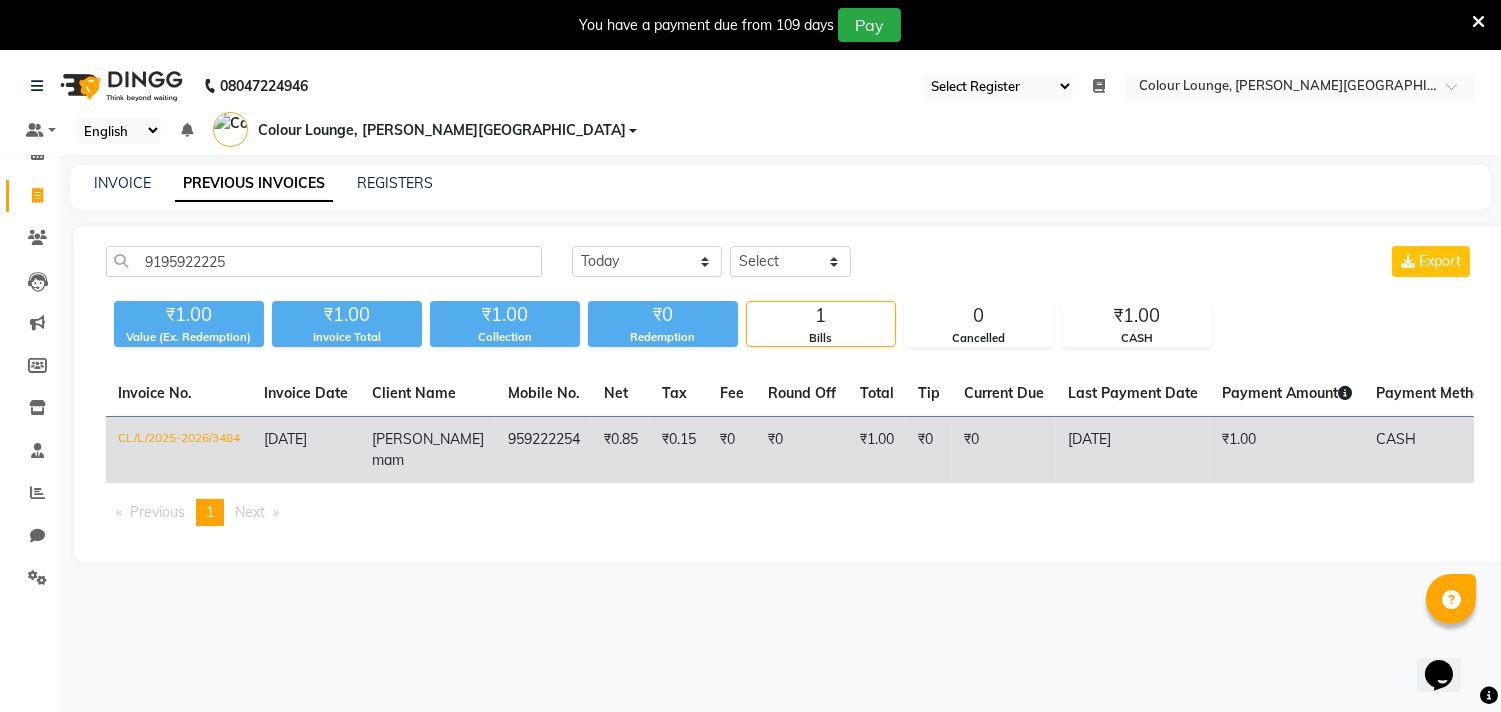 click on "[DATE]" 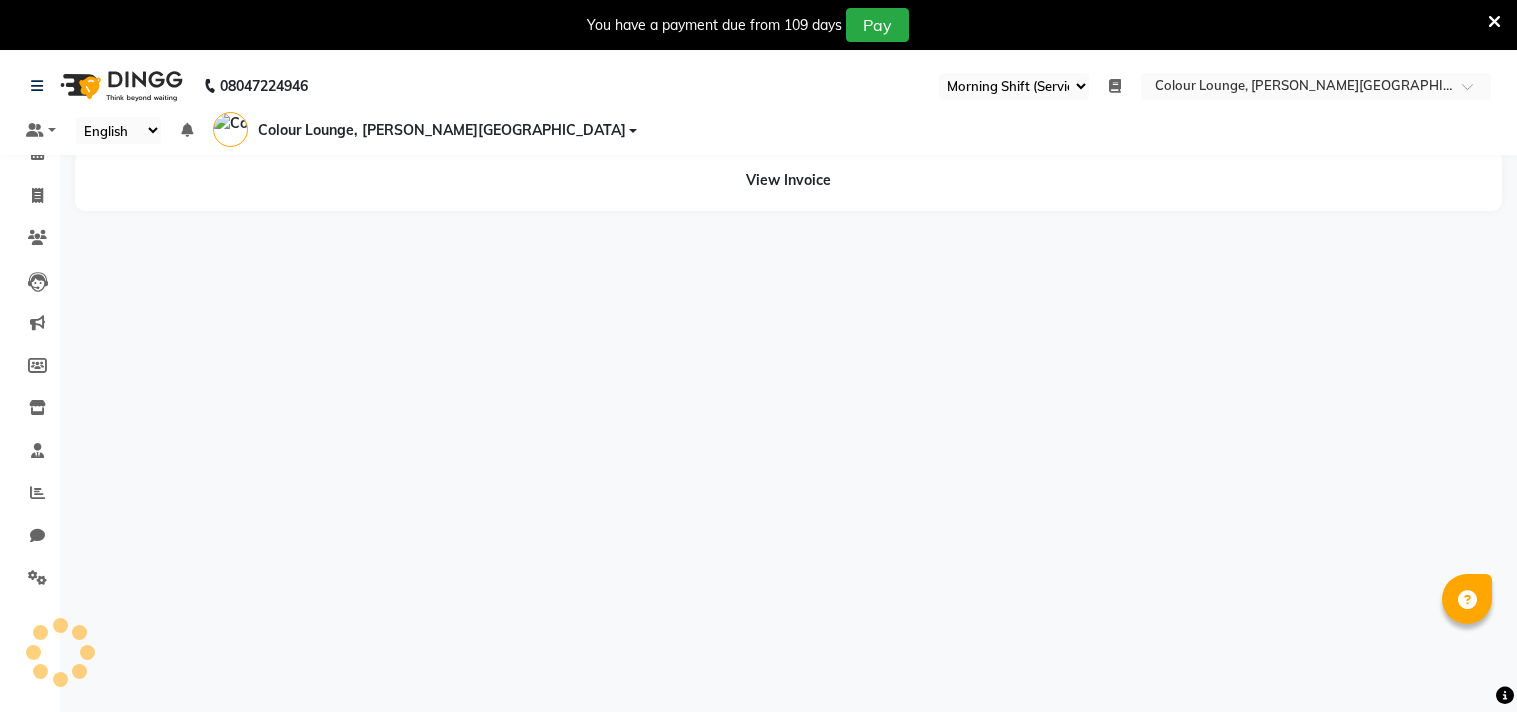 select on "67" 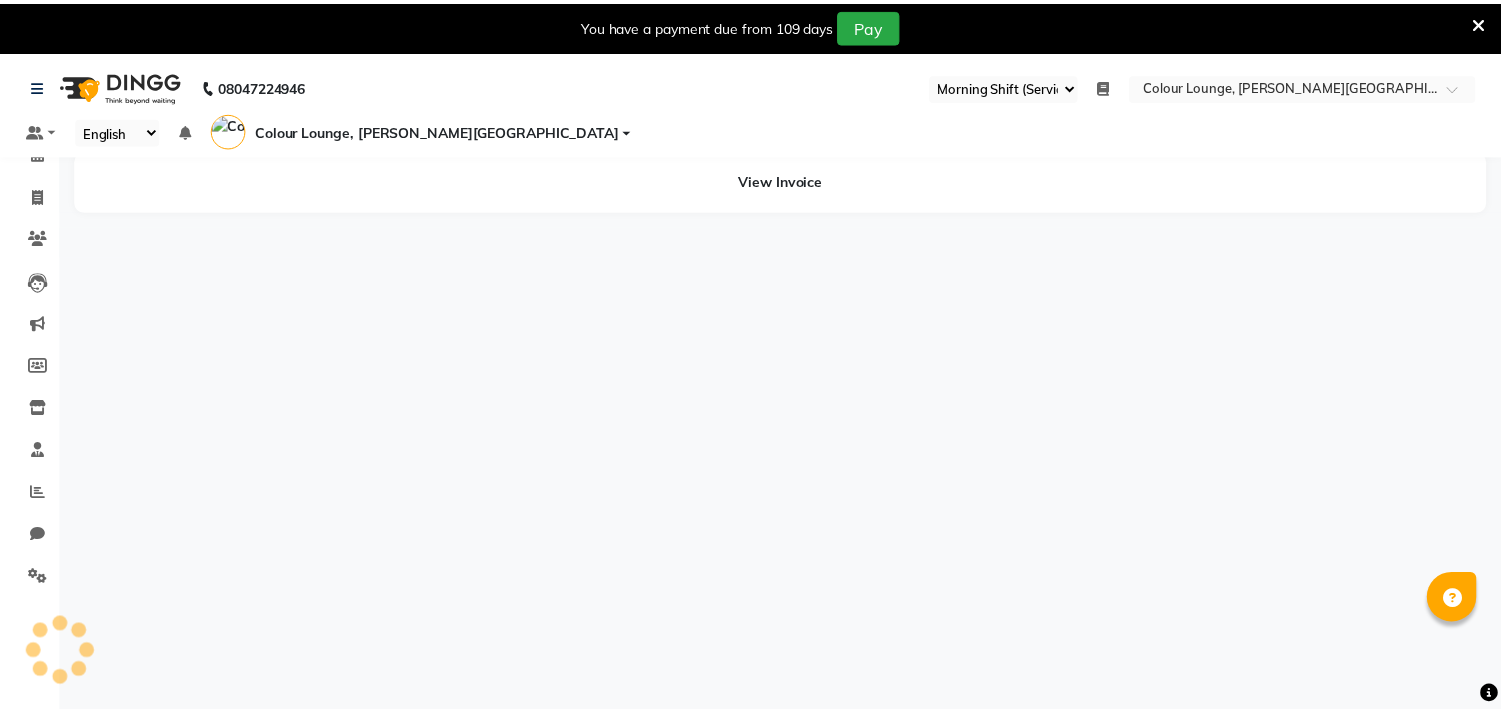 scroll, scrollTop: 0, scrollLeft: 0, axis: both 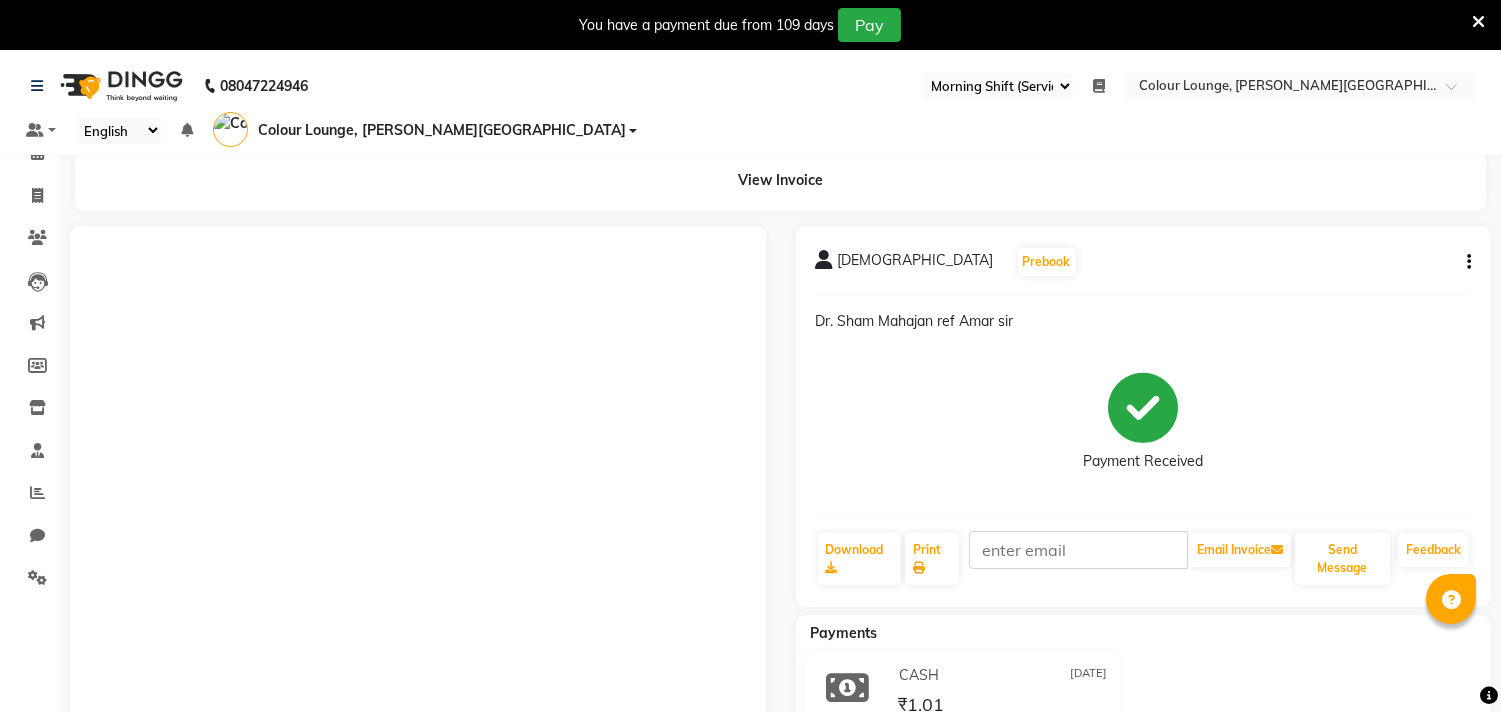 click at bounding box center (1478, 22) 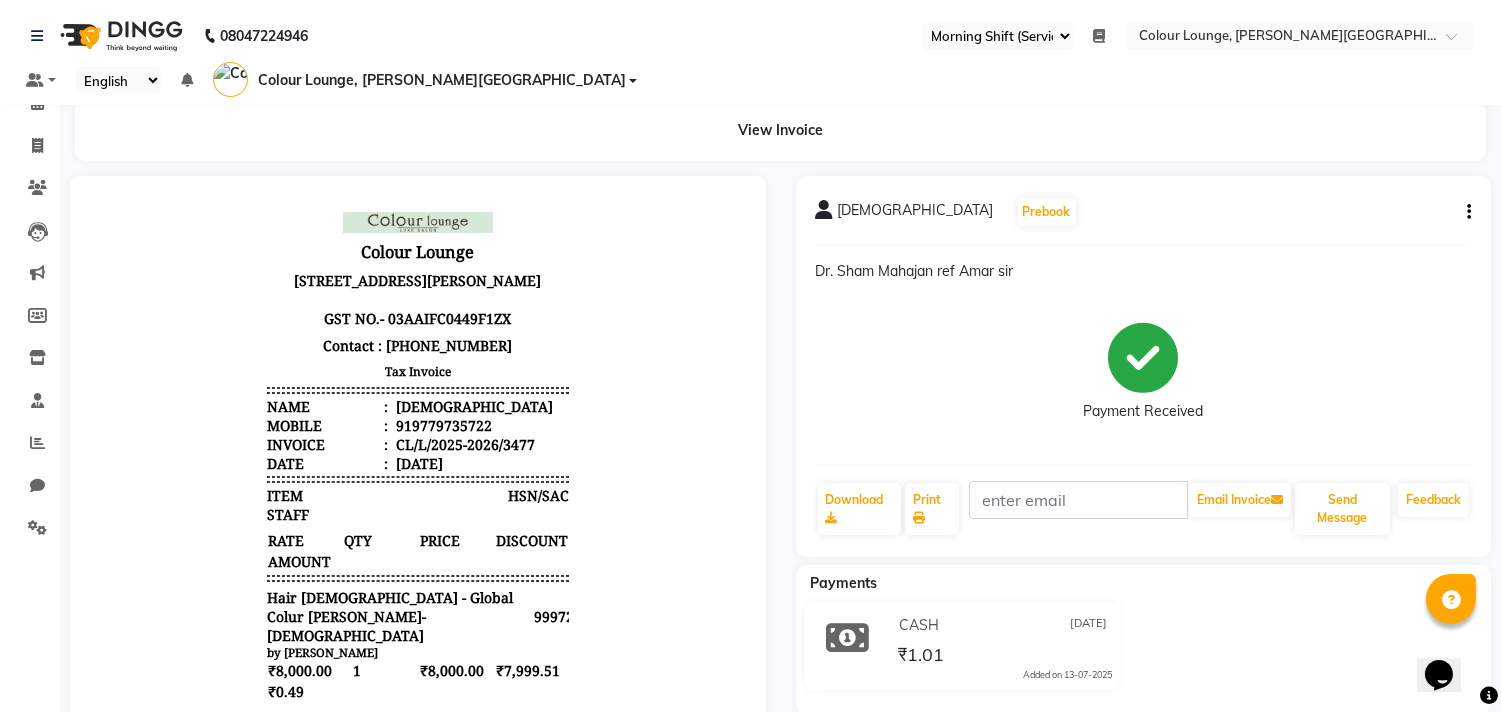 scroll, scrollTop: 0, scrollLeft: 0, axis: both 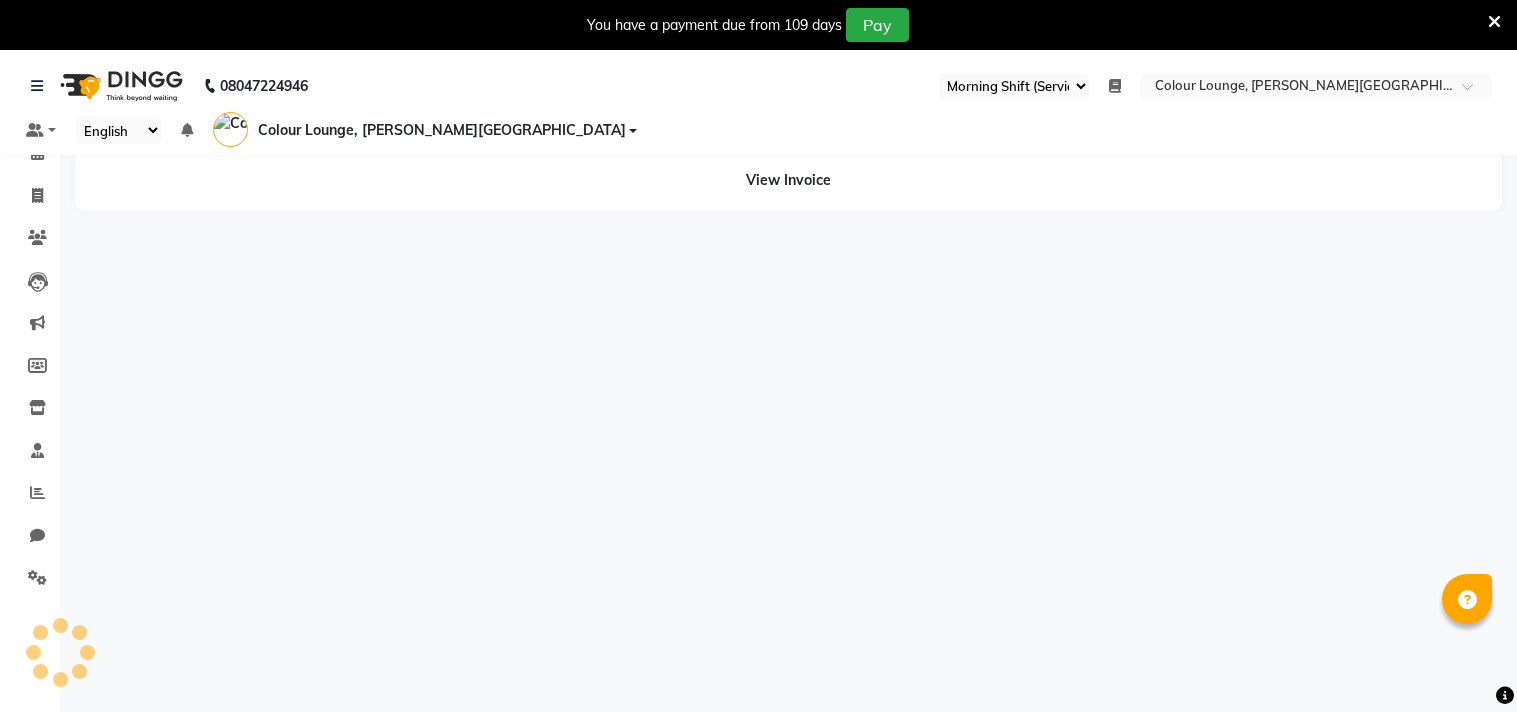 select on "67" 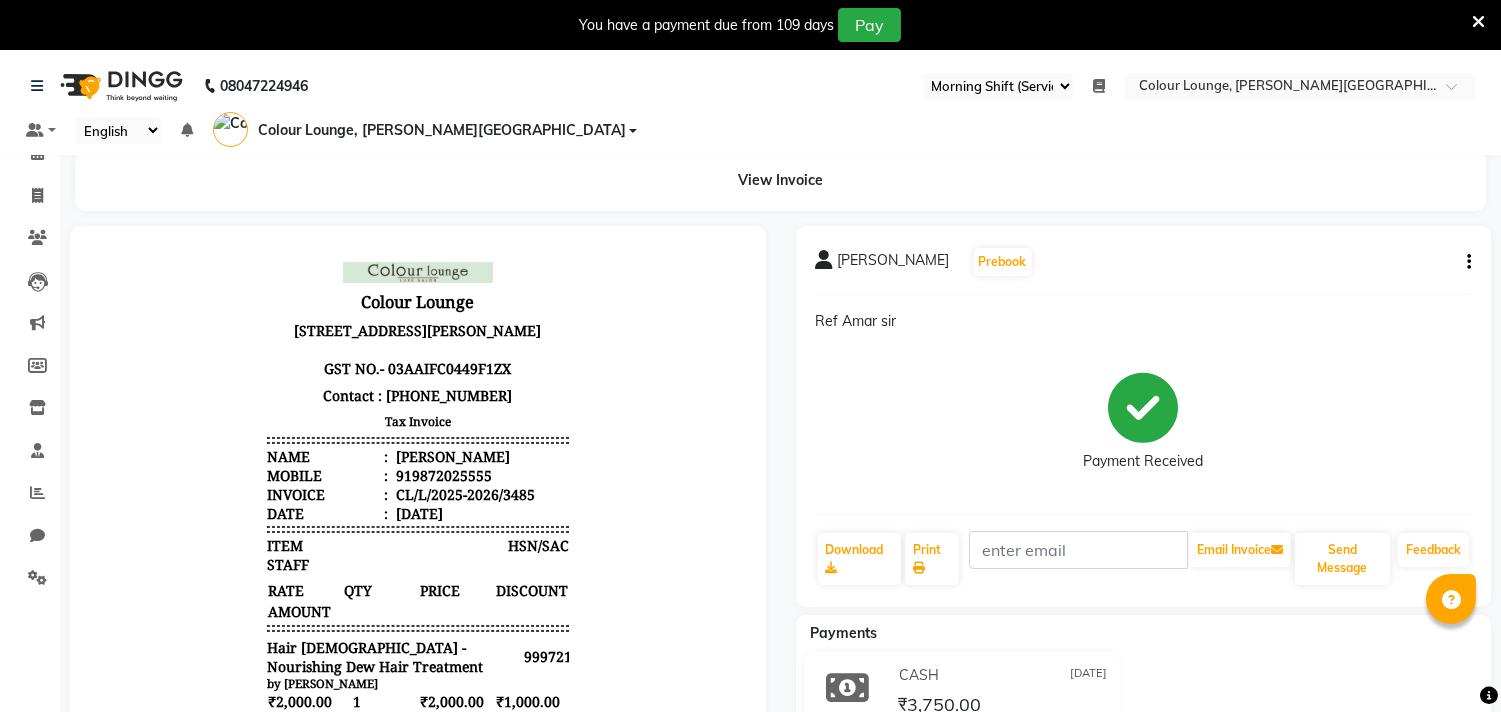 scroll, scrollTop: 0, scrollLeft: 0, axis: both 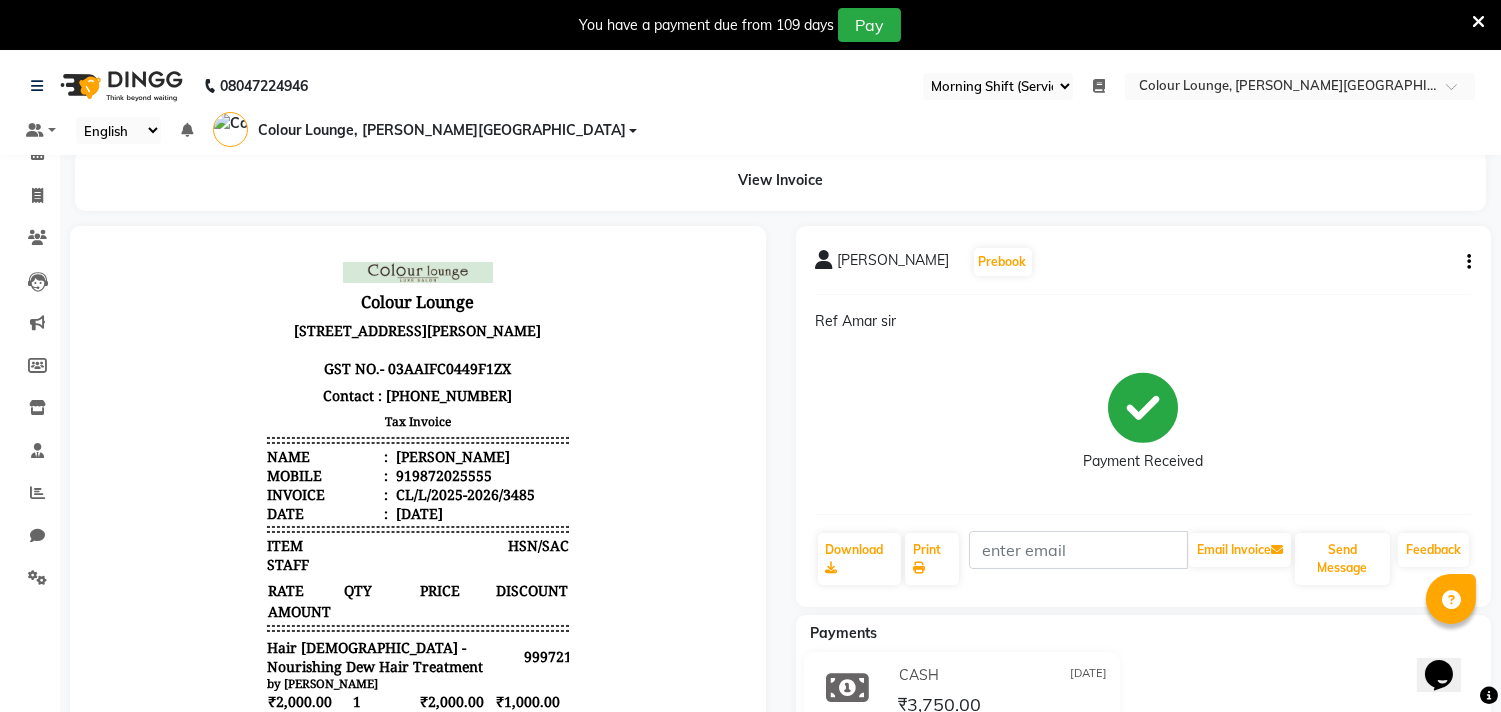 click at bounding box center [1478, 22] 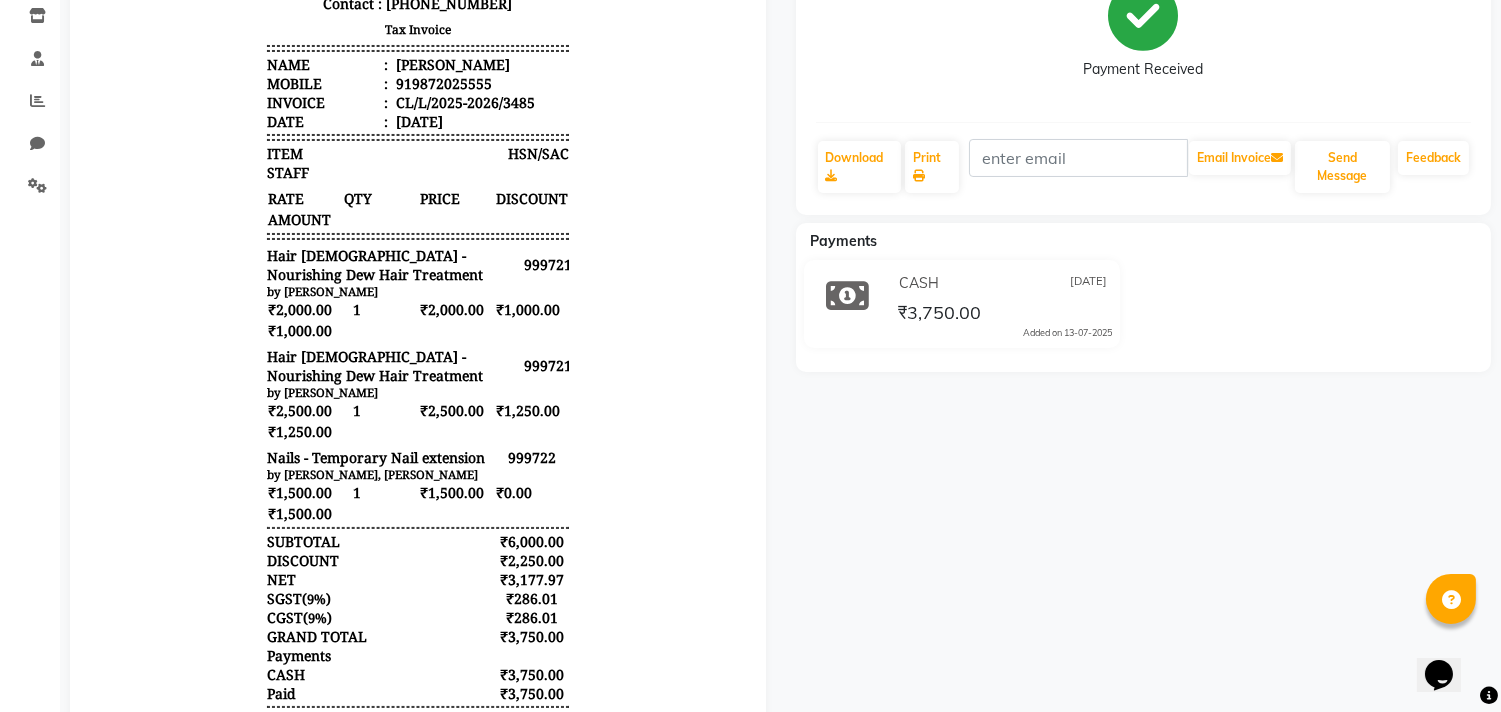 scroll, scrollTop: 331, scrollLeft: 0, axis: vertical 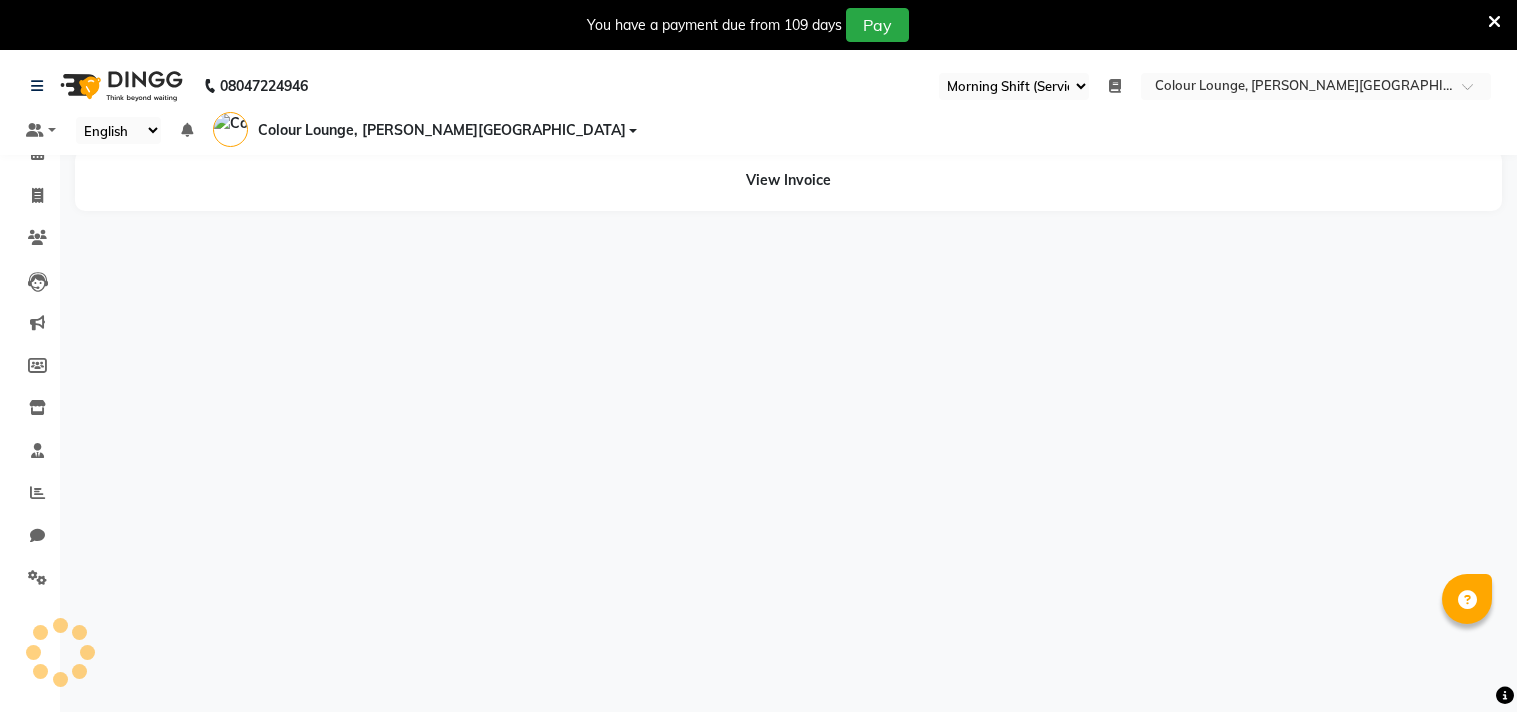 select on "67" 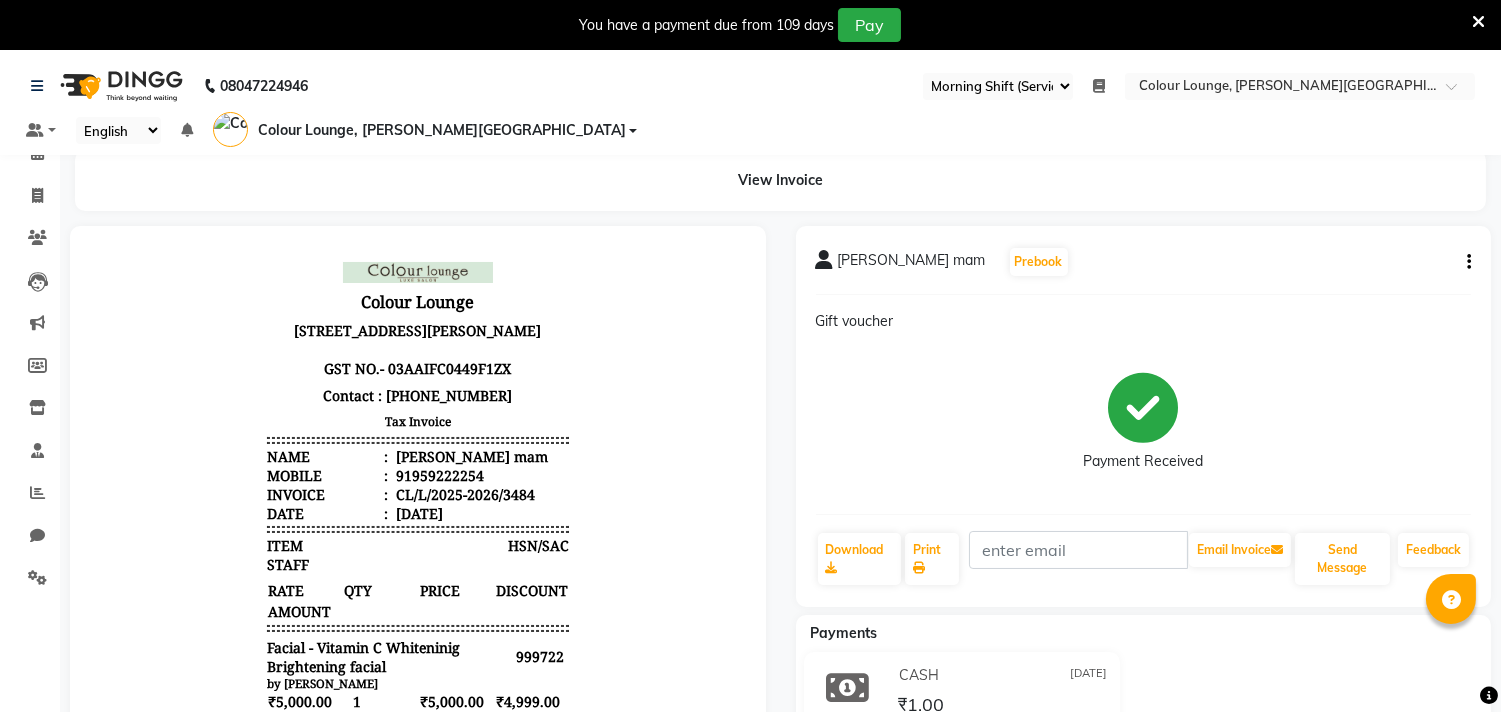 scroll, scrollTop: 0, scrollLeft: 0, axis: both 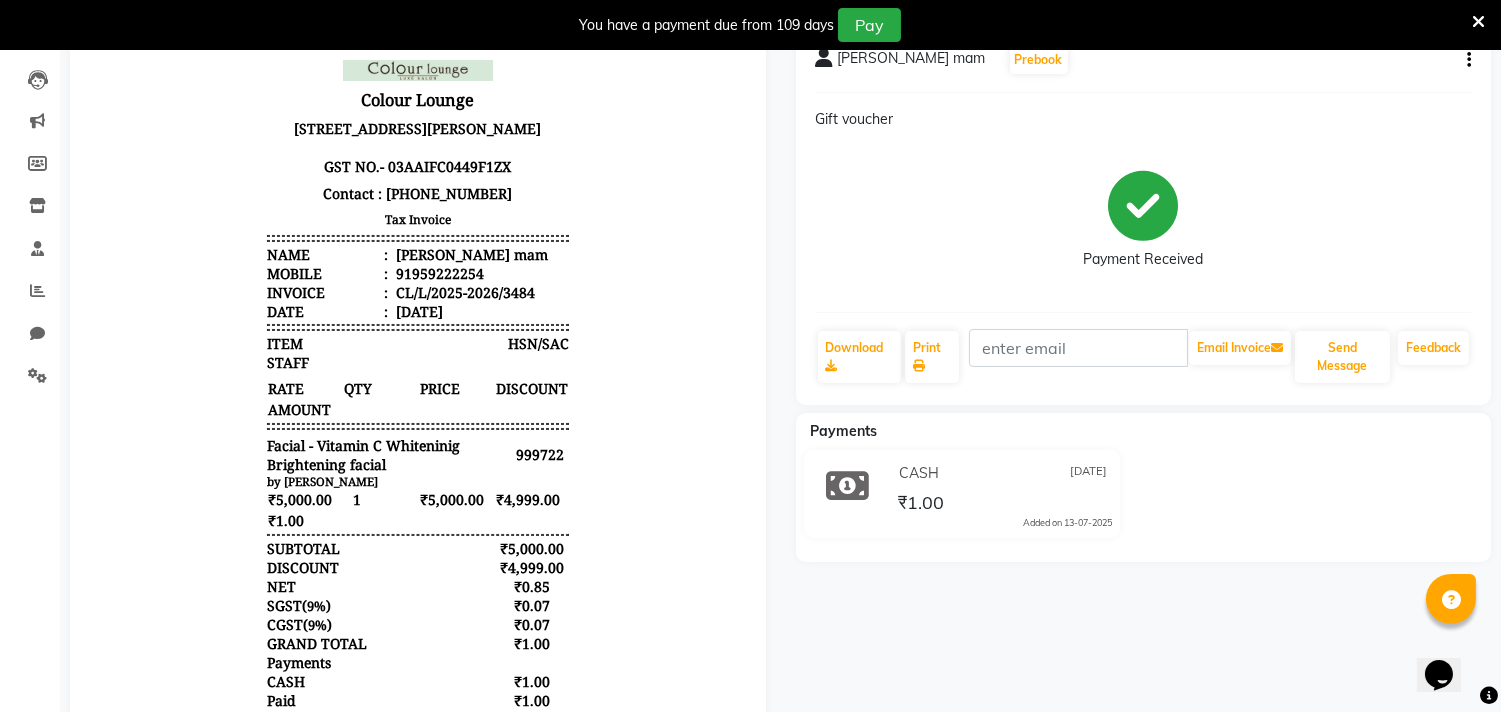 click at bounding box center (1478, 22) 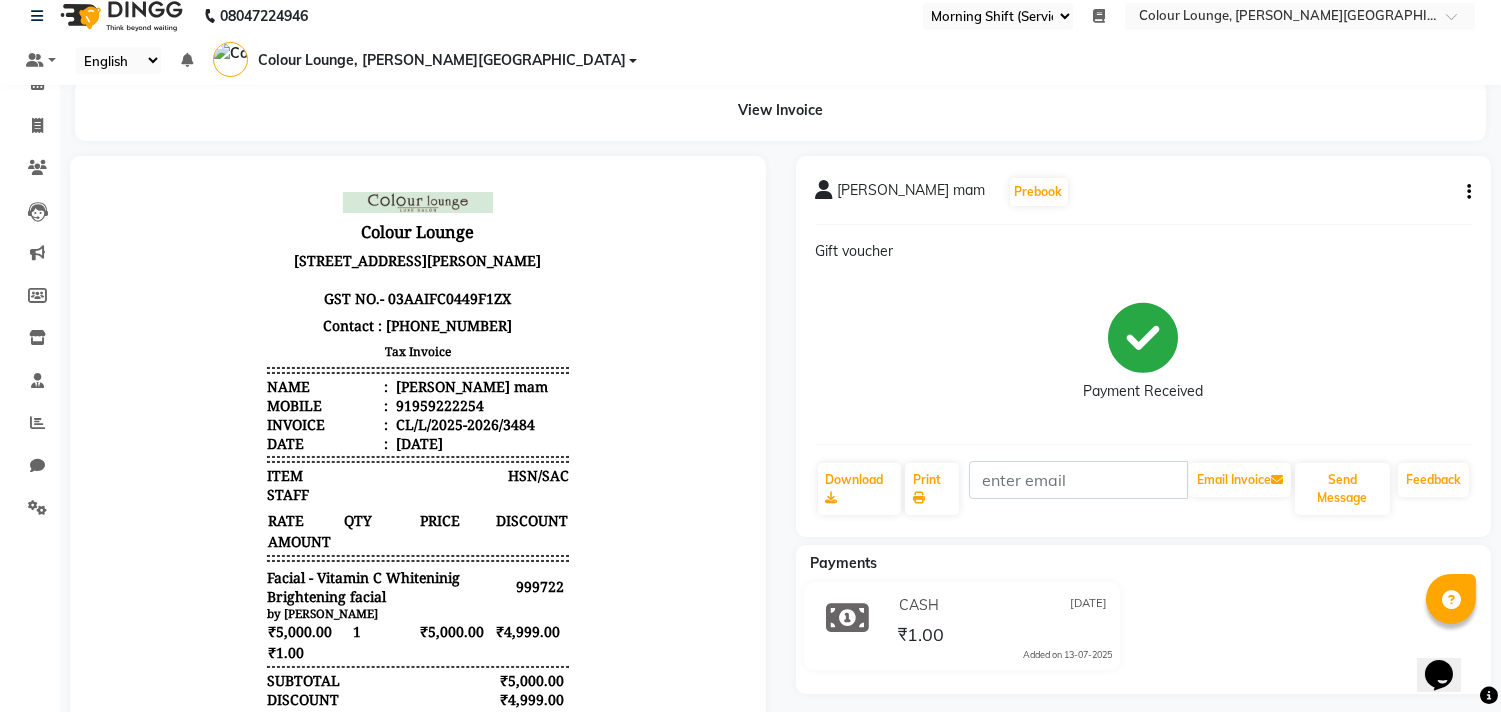scroll, scrollTop: 0, scrollLeft: 0, axis: both 